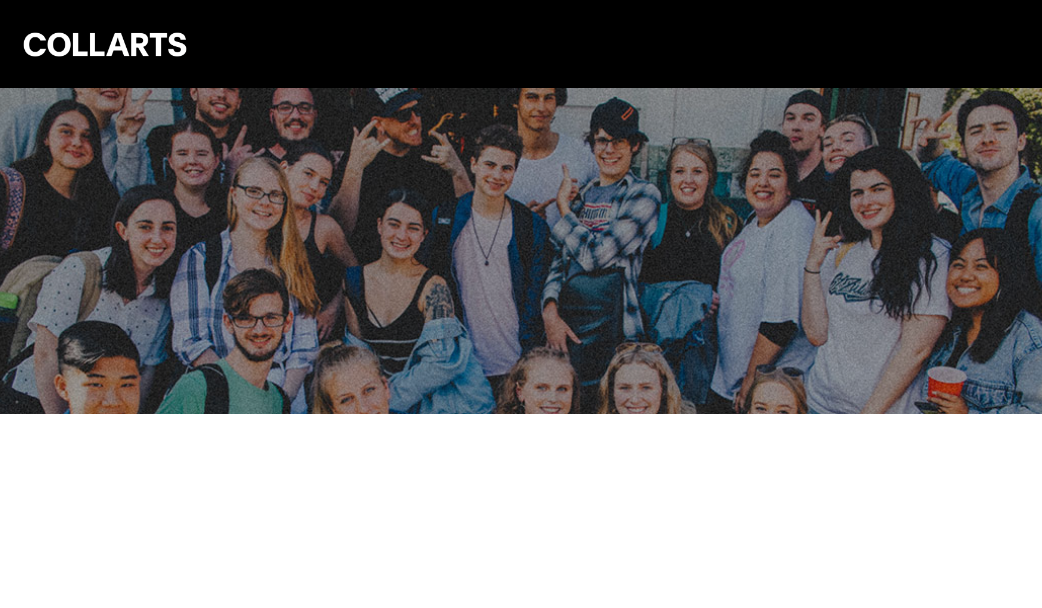 scroll, scrollTop: 0, scrollLeft: 0, axis: both 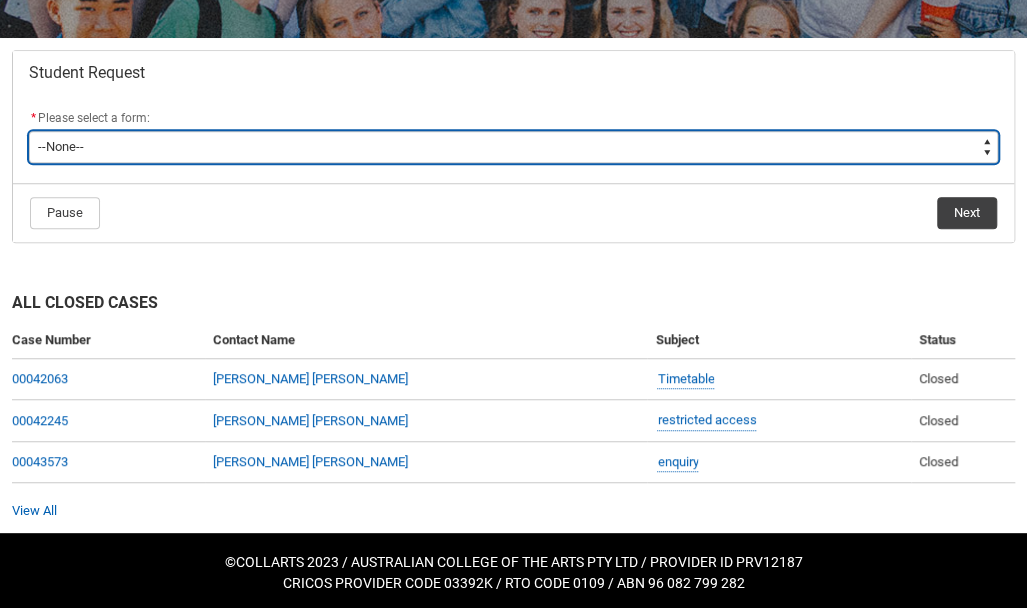click on "--None-- Academic Transcript Application to Appeal Assignment Extension Course Credit / RPL Course Transfer Deferral / Leave of Absence Enrolment Variation Grievance Reasonable Adjustment Return to Study Application Special Consideration Tuition Fee Refund Withdraw & Cancel Enrolment General Enquiry FEE-HELP Exemption Form Financial Hardship Program" at bounding box center [513, 147] 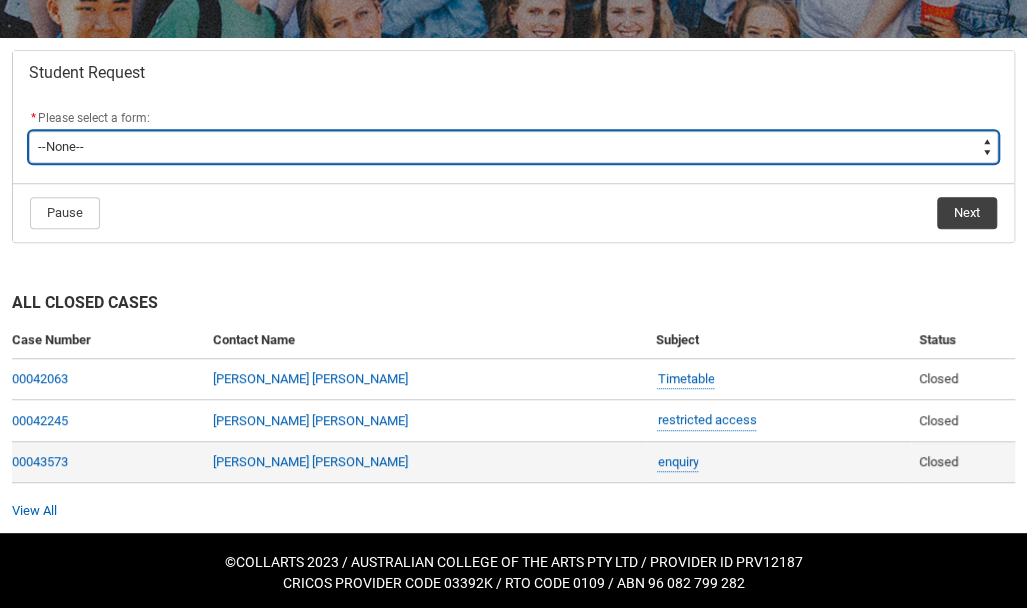 select on "picklist_case_Type.Special Consideration" 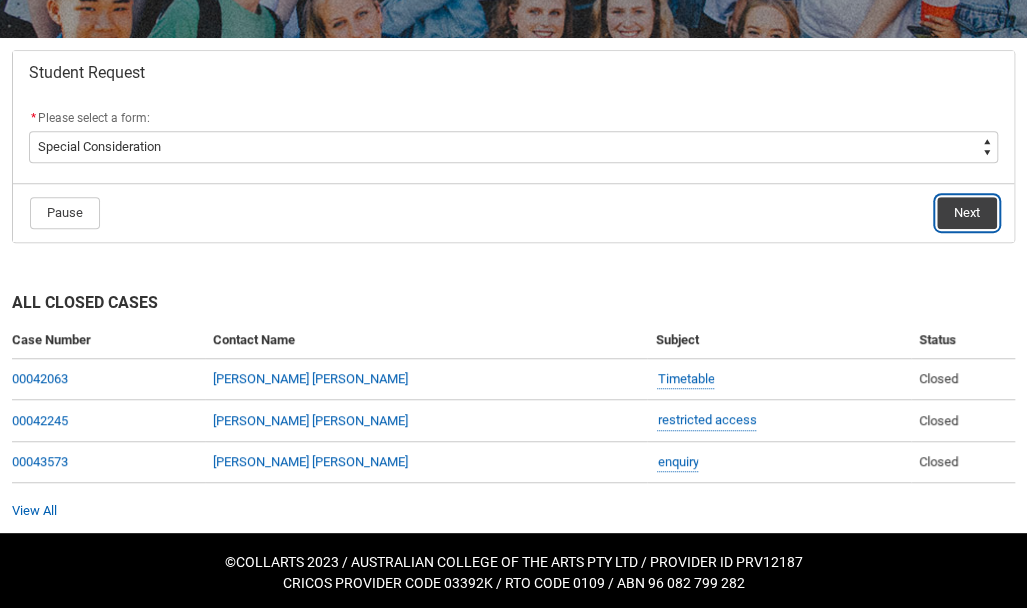 click on "Next" 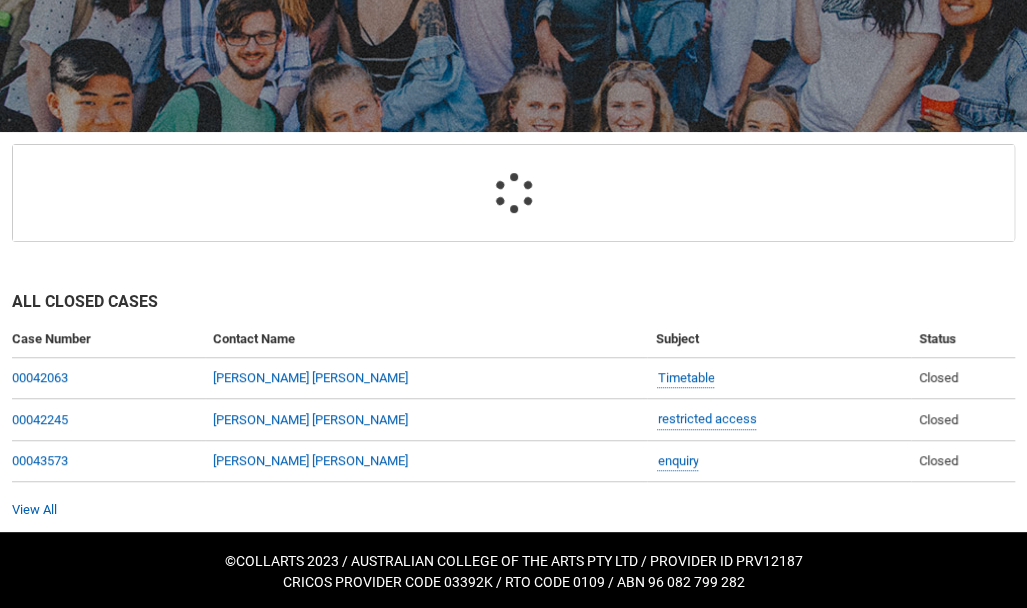 scroll, scrollTop: 212, scrollLeft: 0, axis: vertical 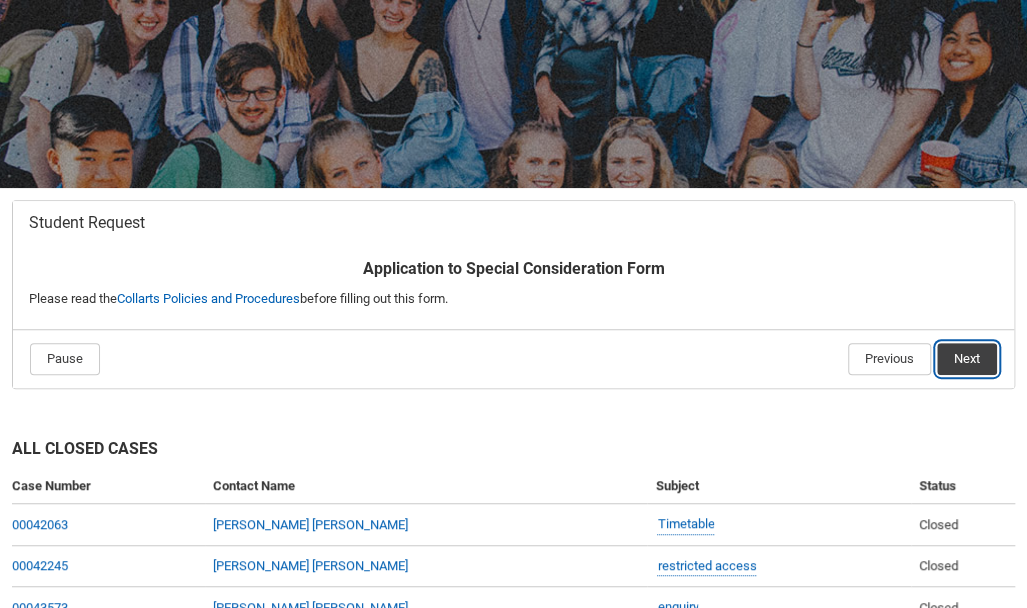 click on "Next" 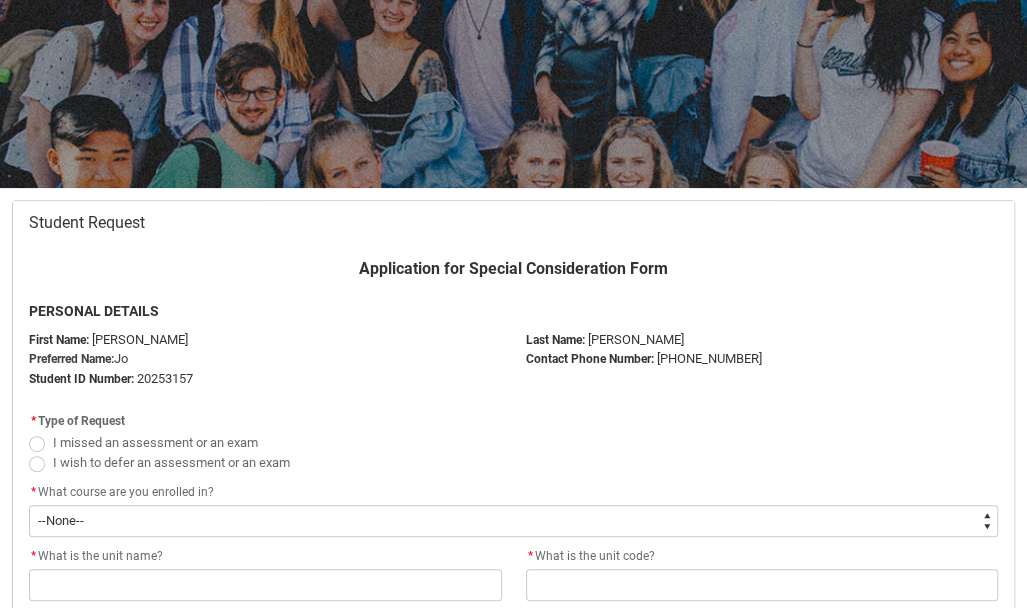 scroll, scrollTop: 236, scrollLeft: 0, axis: vertical 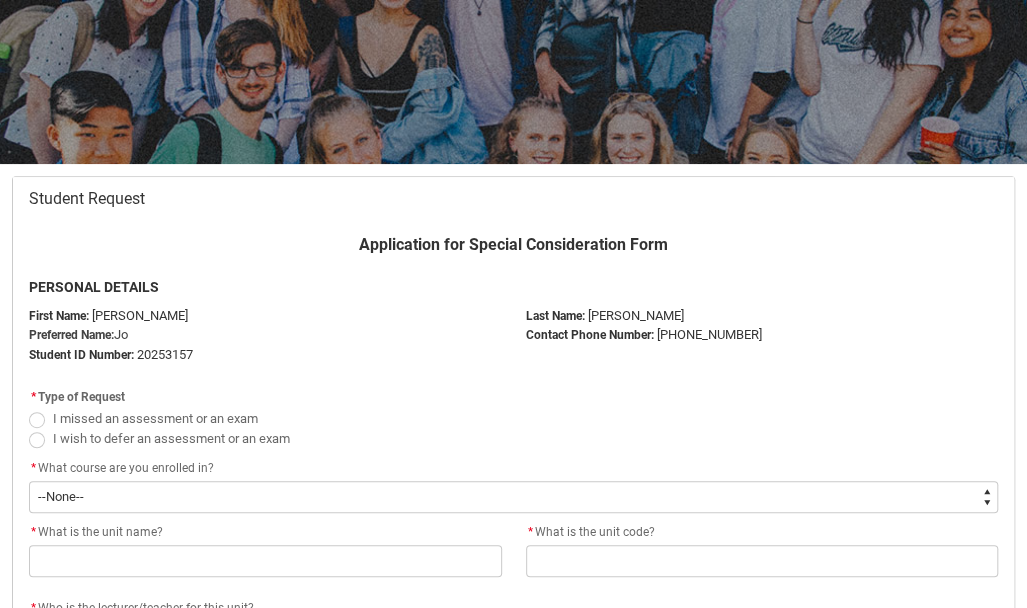 click at bounding box center (37, 420) 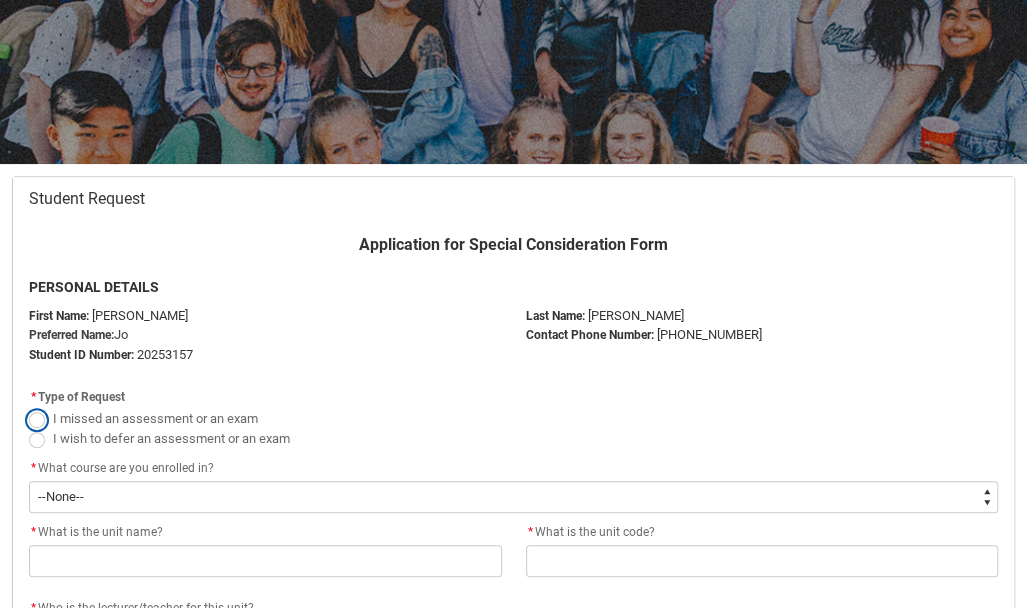click on "I missed an assessment or an exam" at bounding box center [28, 407] 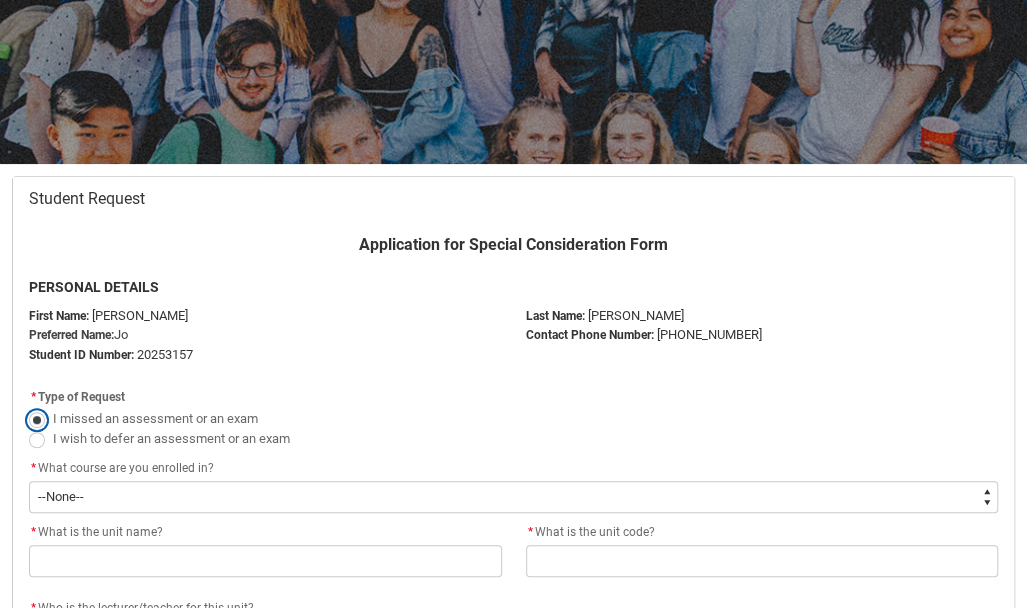 scroll, scrollTop: 292, scrollLeft: 0, axis: vertical 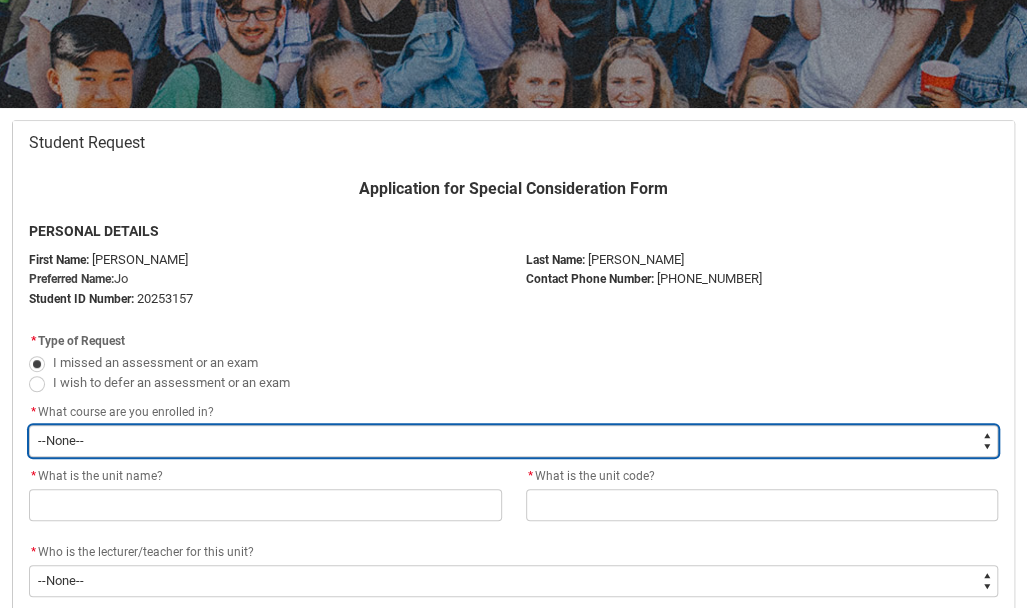 click on "--None-- Diploma of Design (Fashion & Sustainability)" at bounding box center (513, 441) 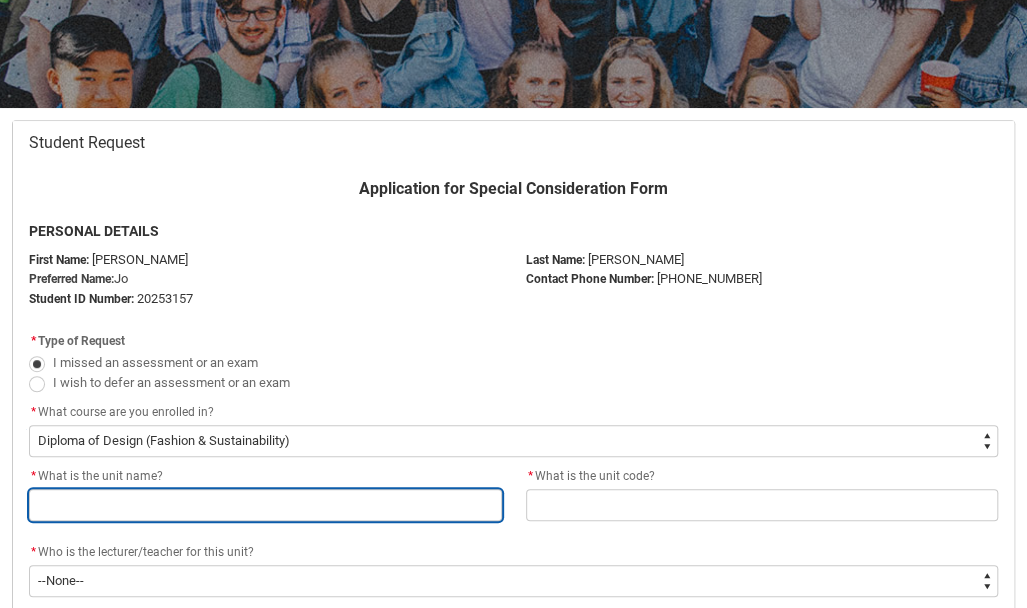 click at bounding box center [265, 505] 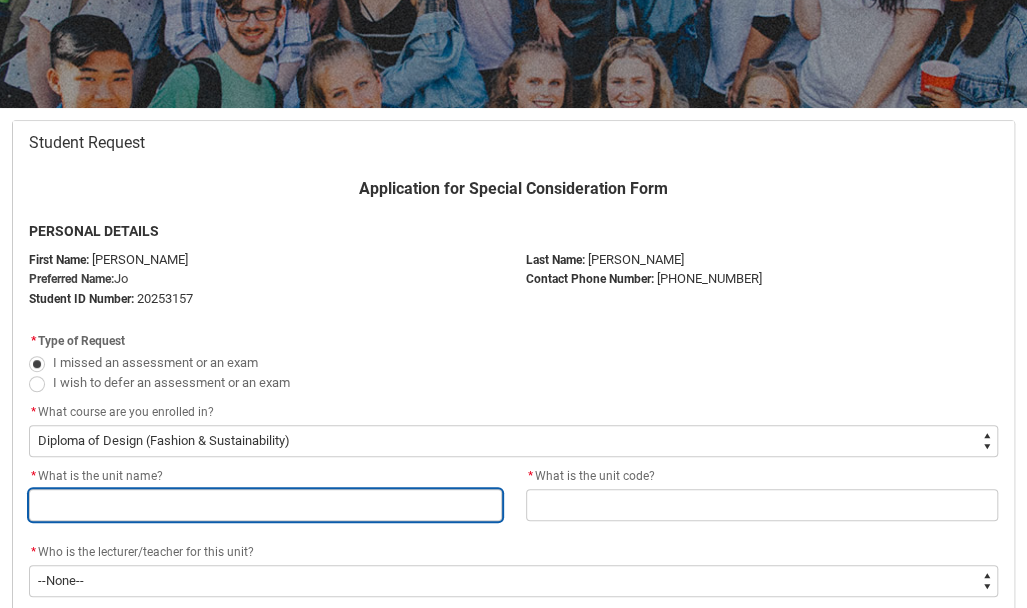 type on "C" 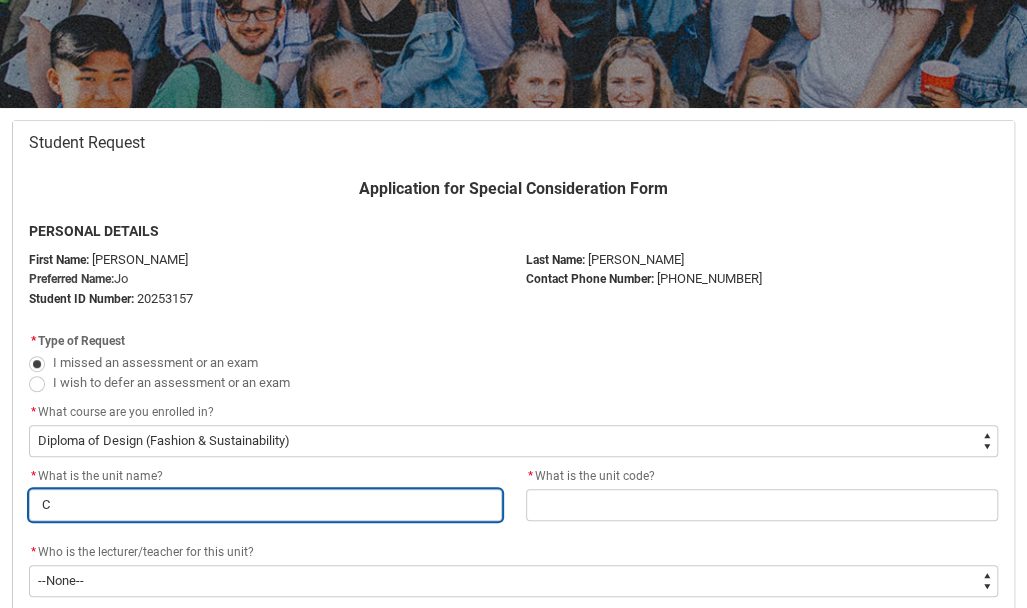type on "Cr" 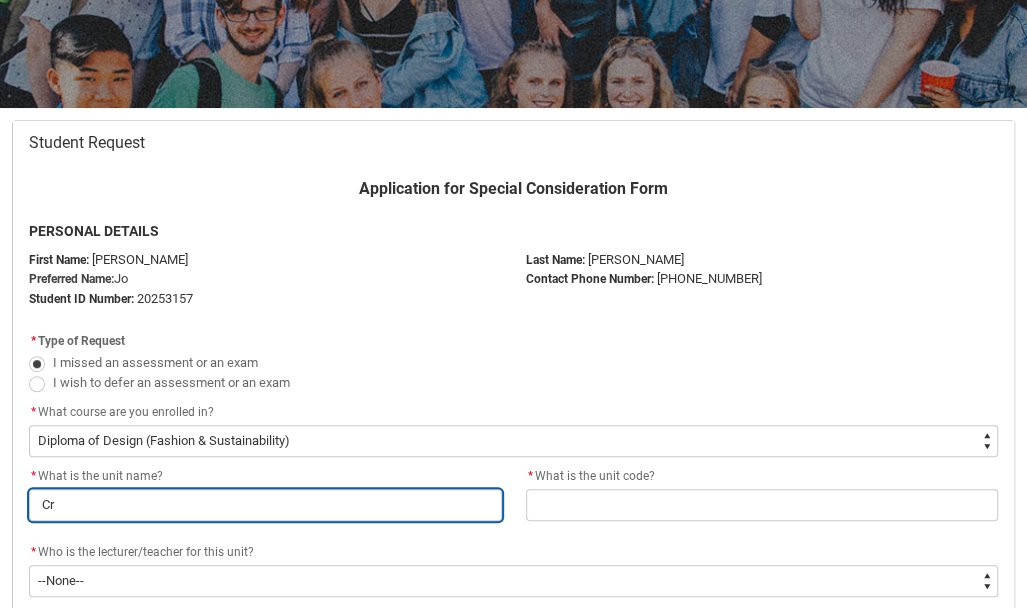 type on "Cre" 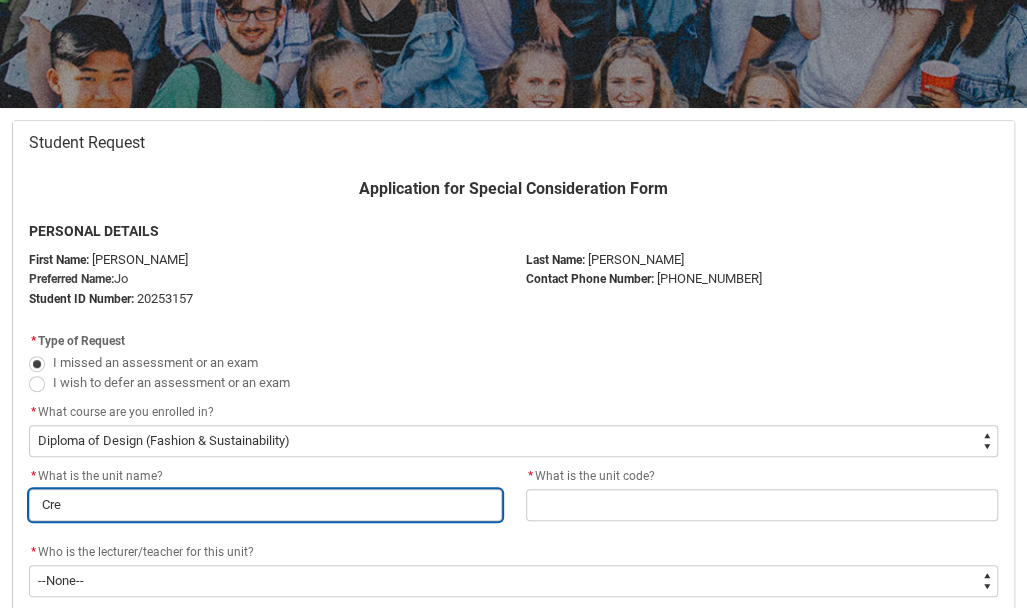 type on "Crea" 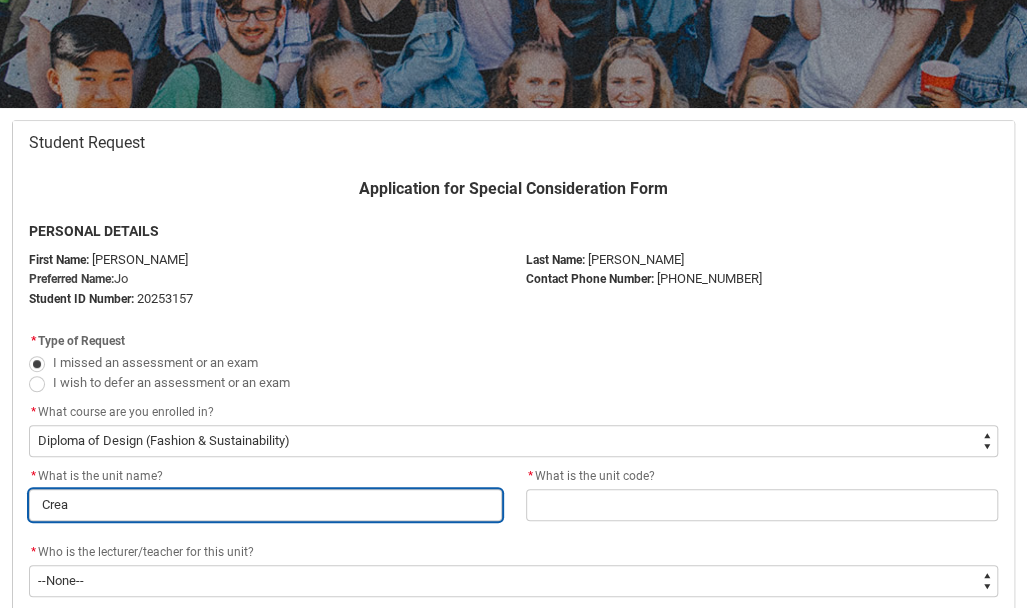 type on "Creat" 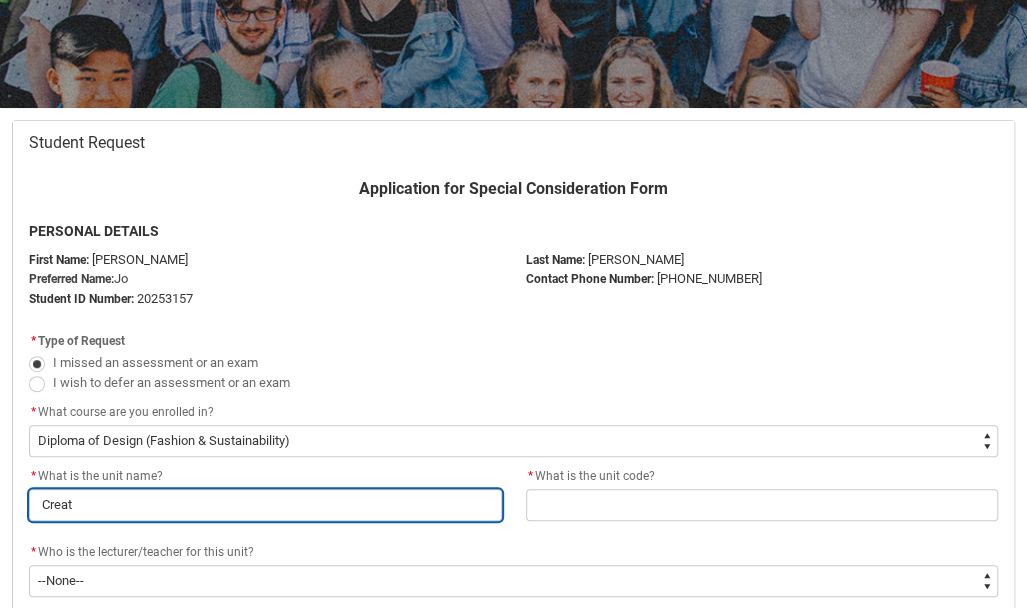type on "Creati" 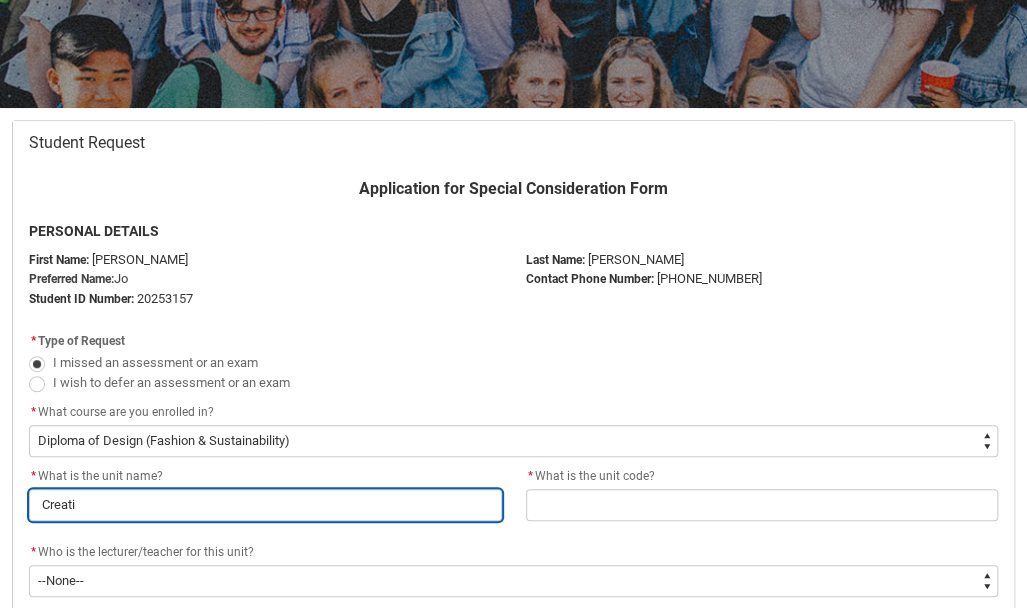 type on "Creativ" 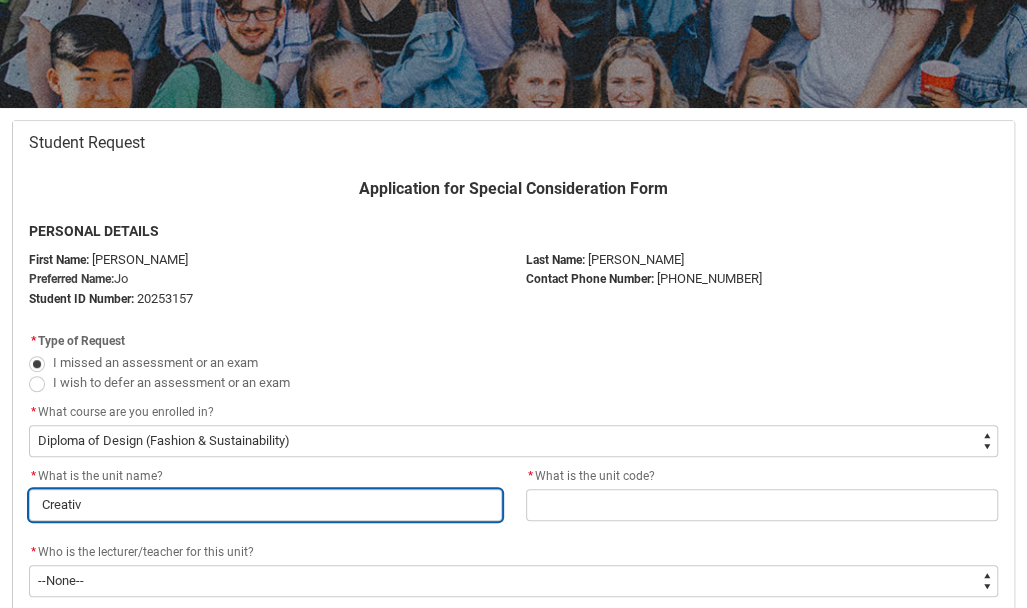 type on "Creative" 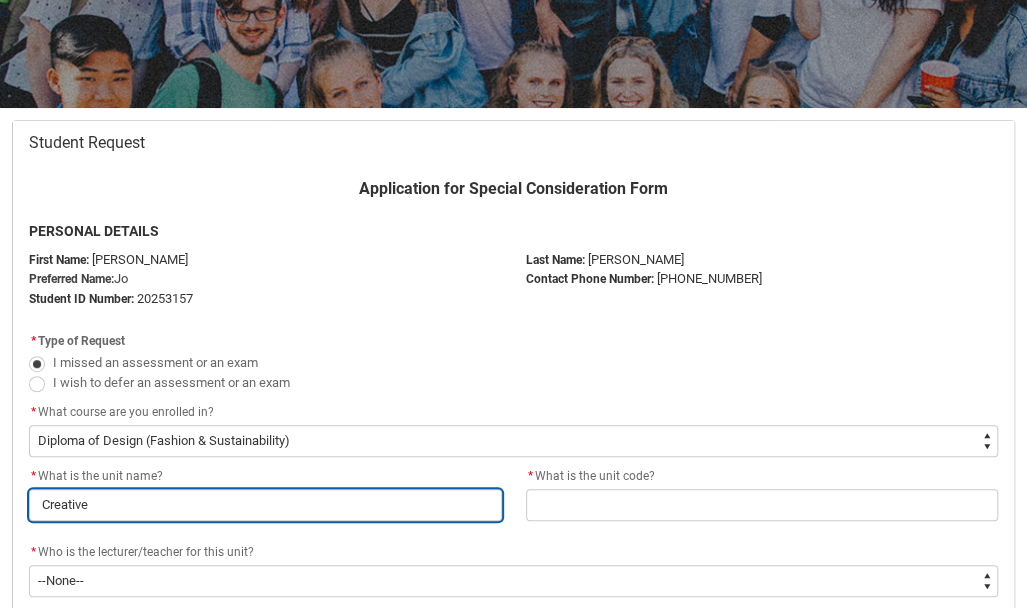 type on "Creative" 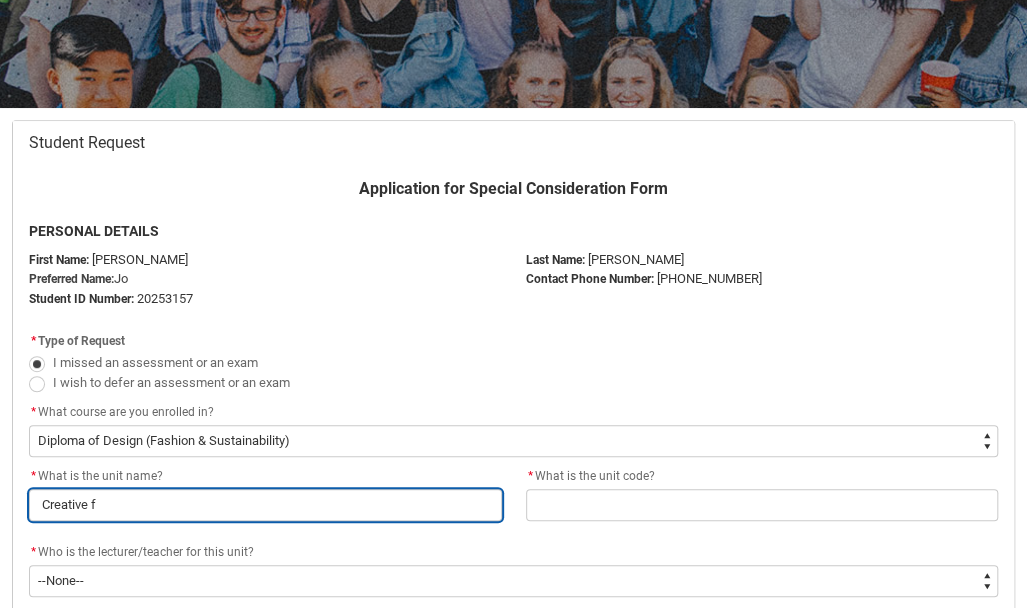 type on "Creative fo" 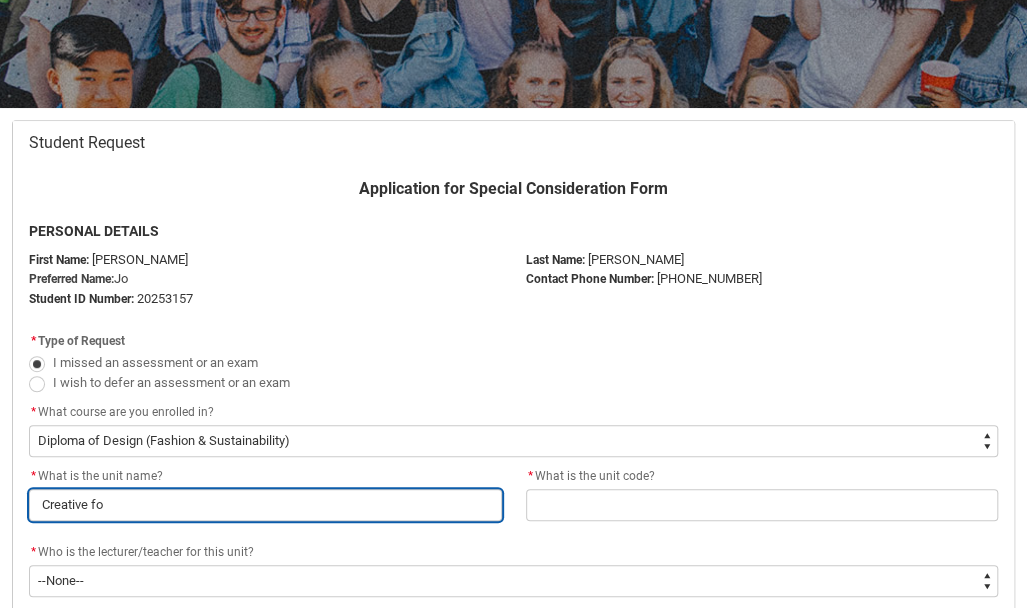 type on "Creative foi" 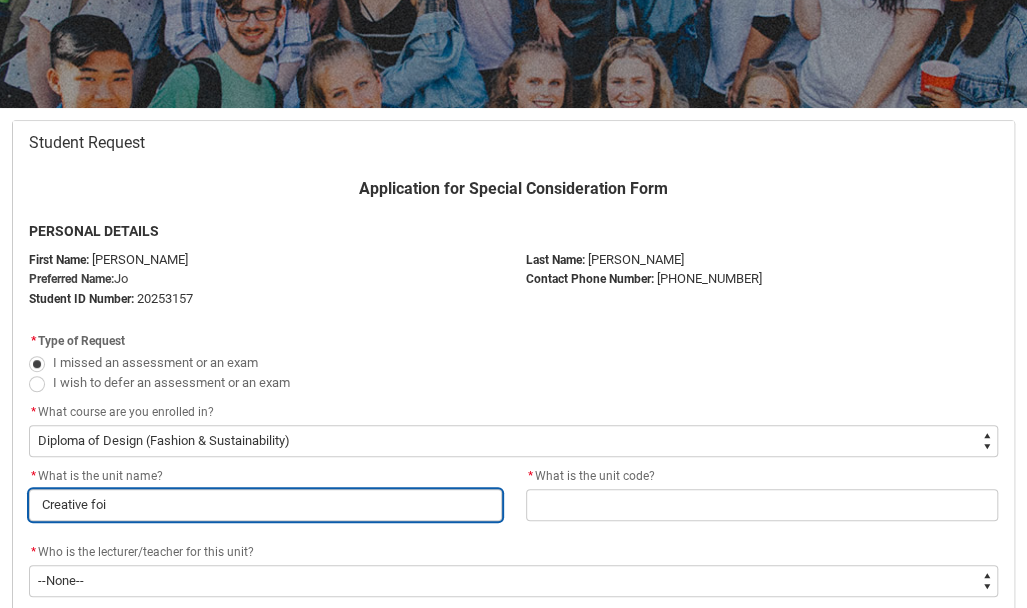 type on "Creative fo" 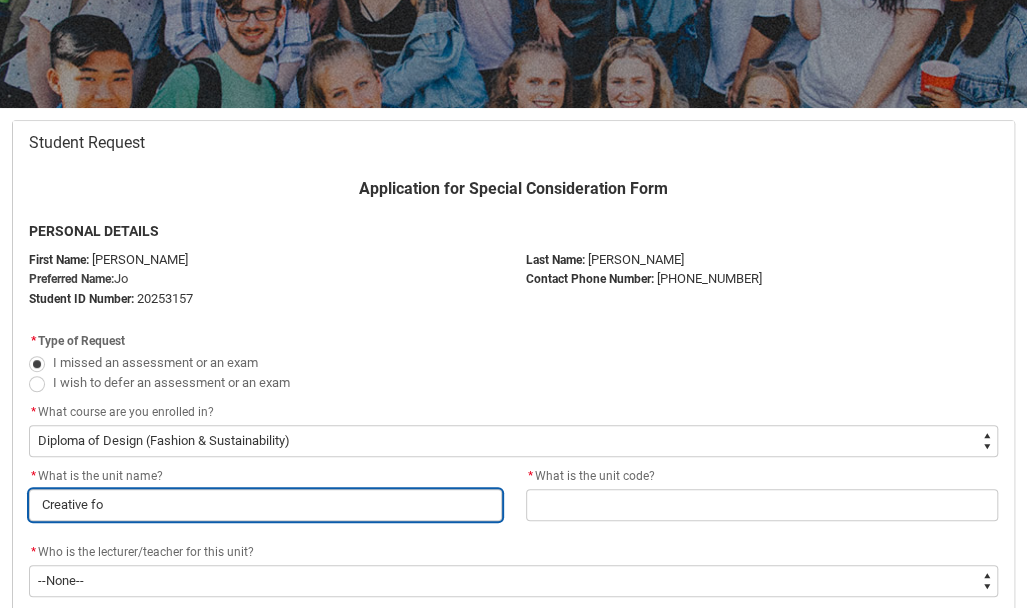 type on "Creative fou" 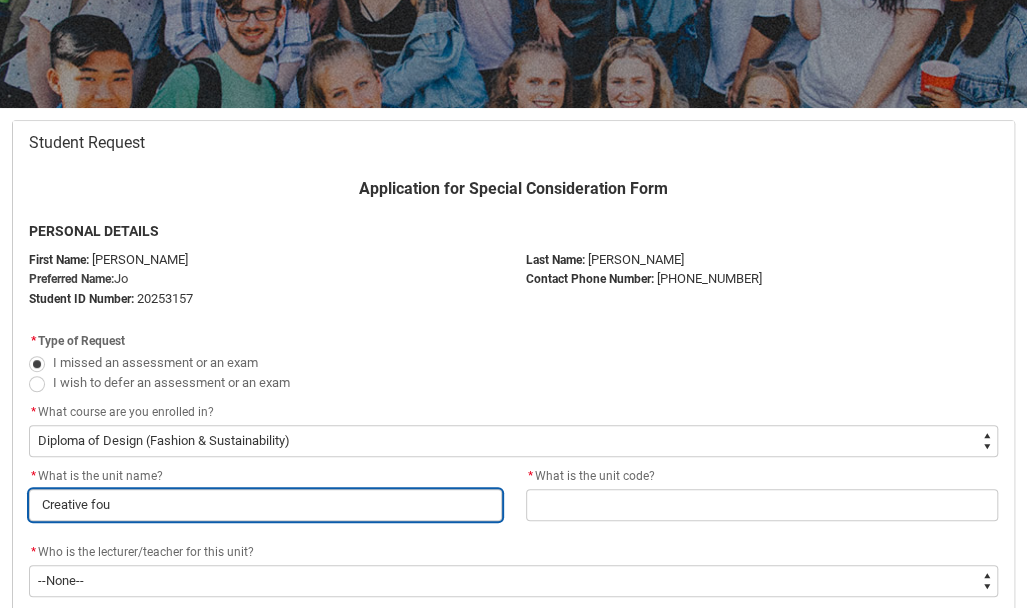 type on "Creative foun" 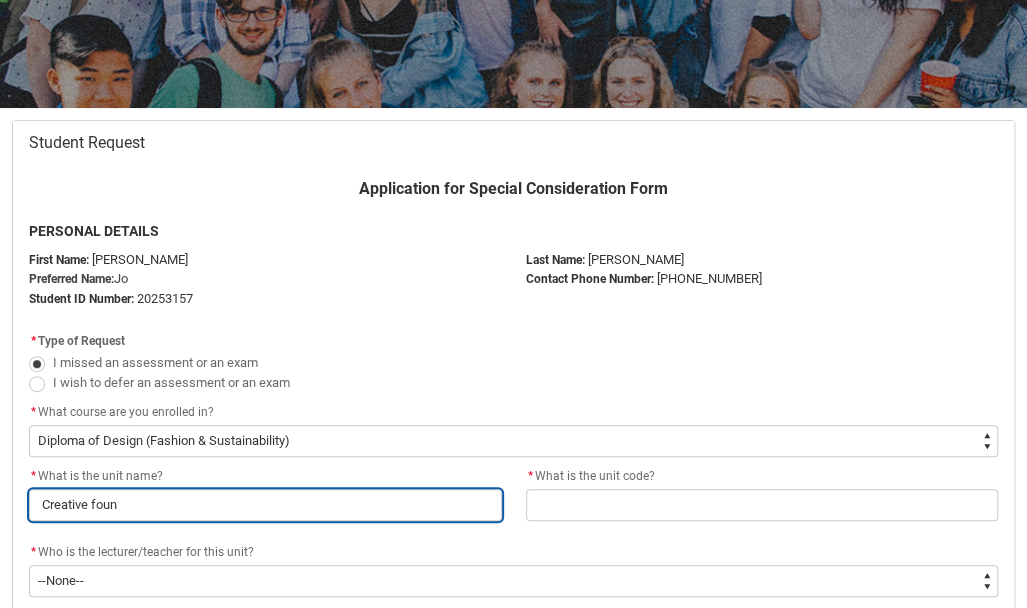 type on "Creative found" 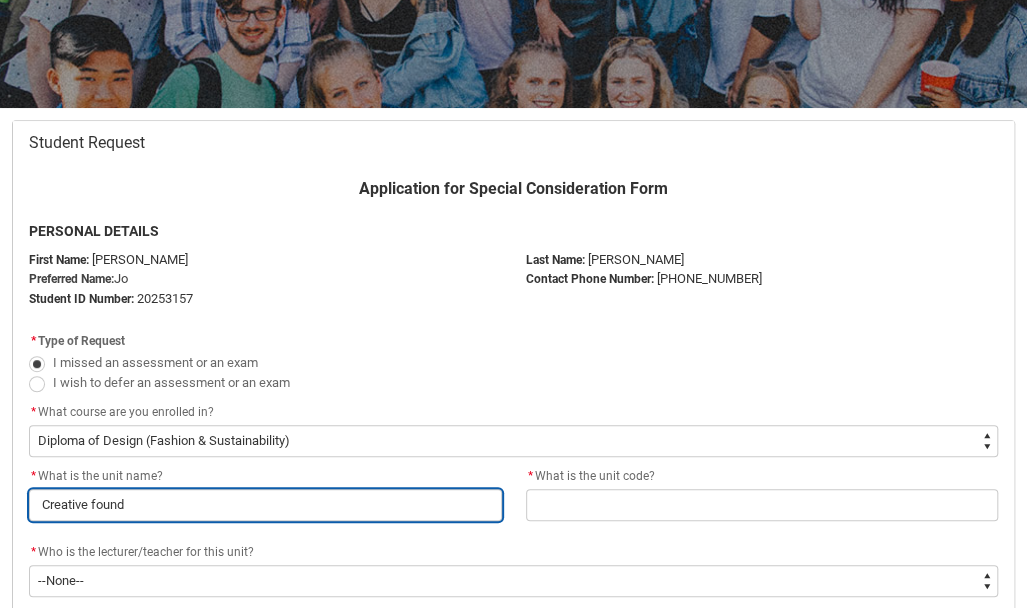 type on "Creative founda" 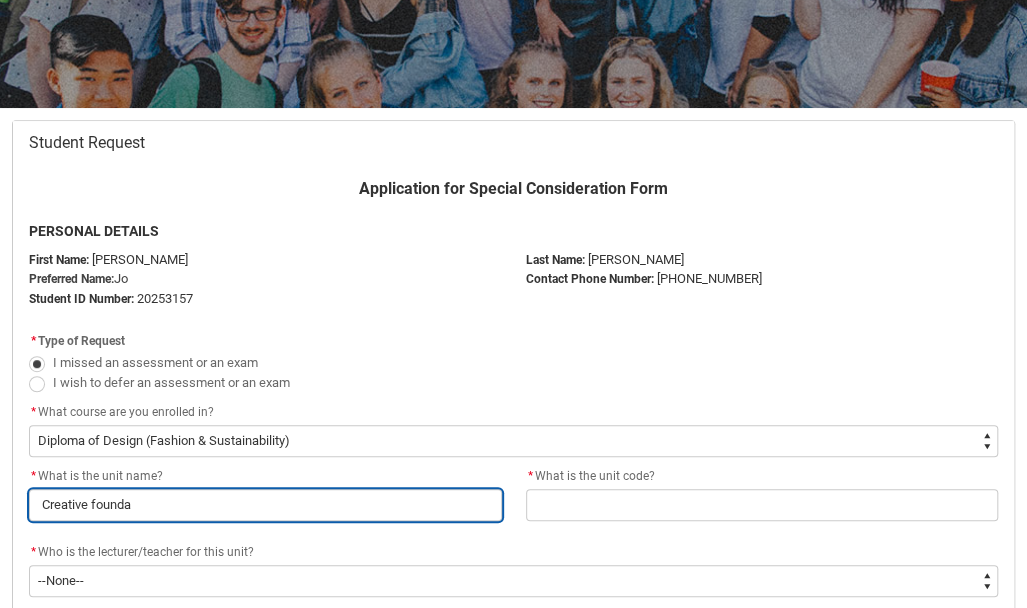 type on "Creative foundat" 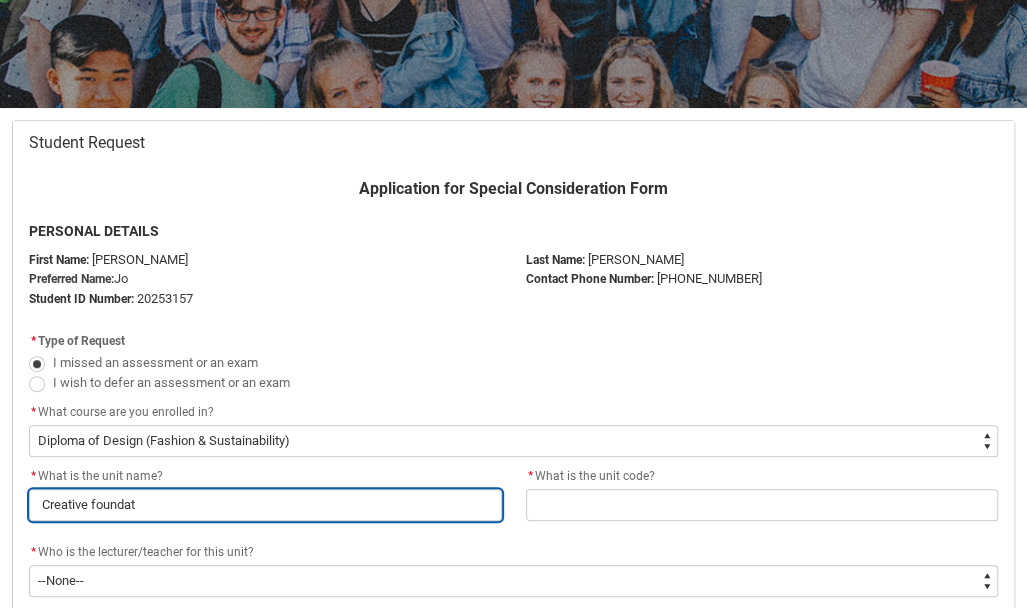 type on "Creative foundati" 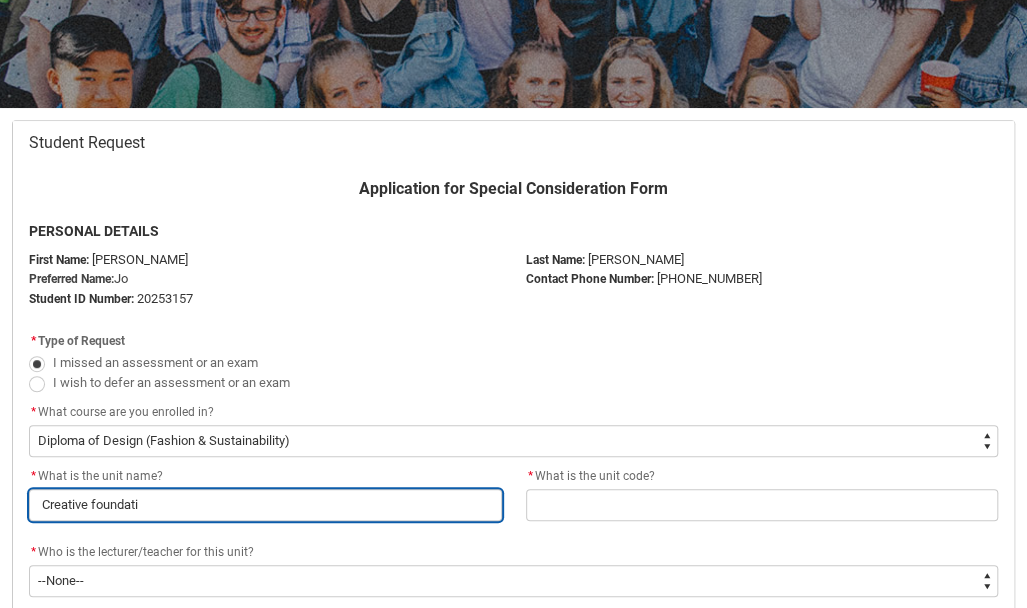 type on "Creative foundatio" 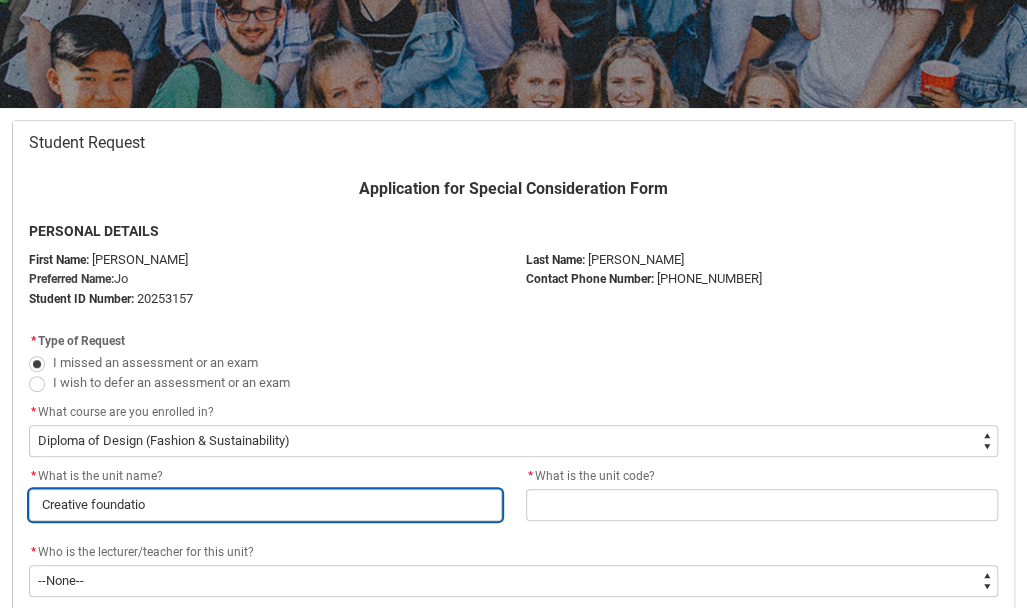 type on "Creative foundation" 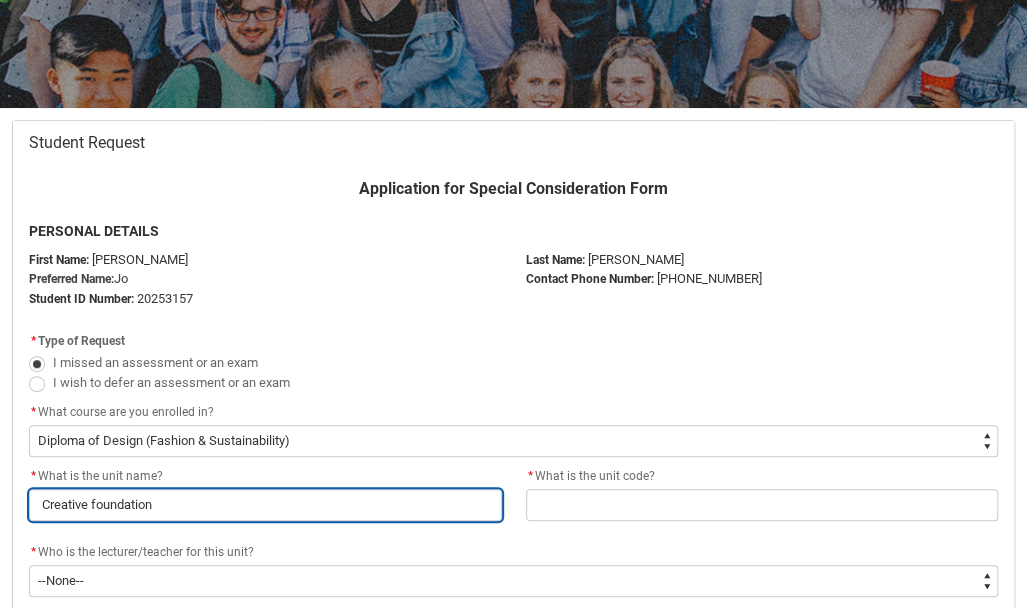 type on "Creative foundations" 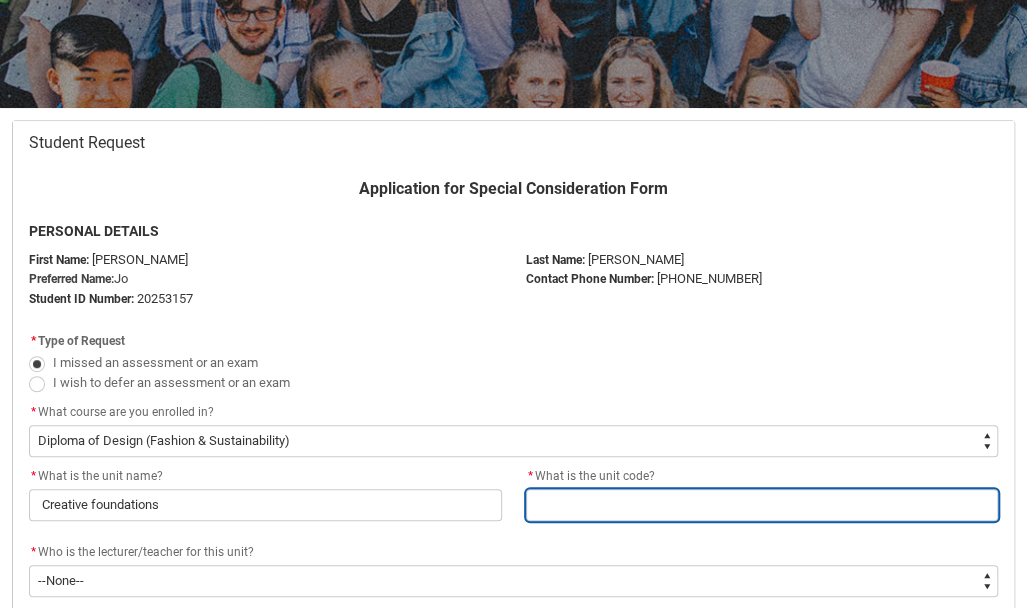 click at bounding box center (762, 505) 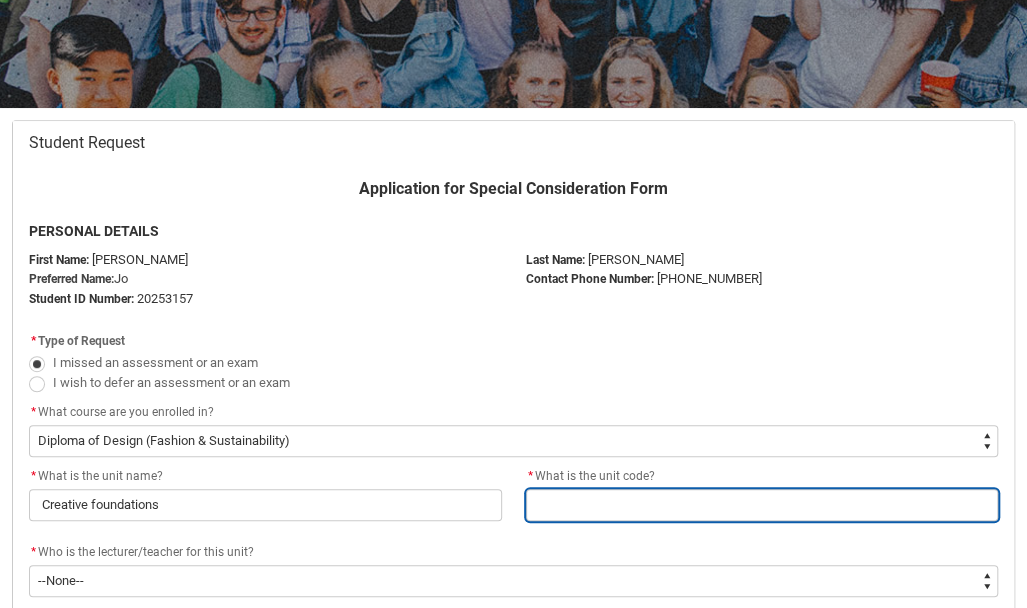 type on "C" 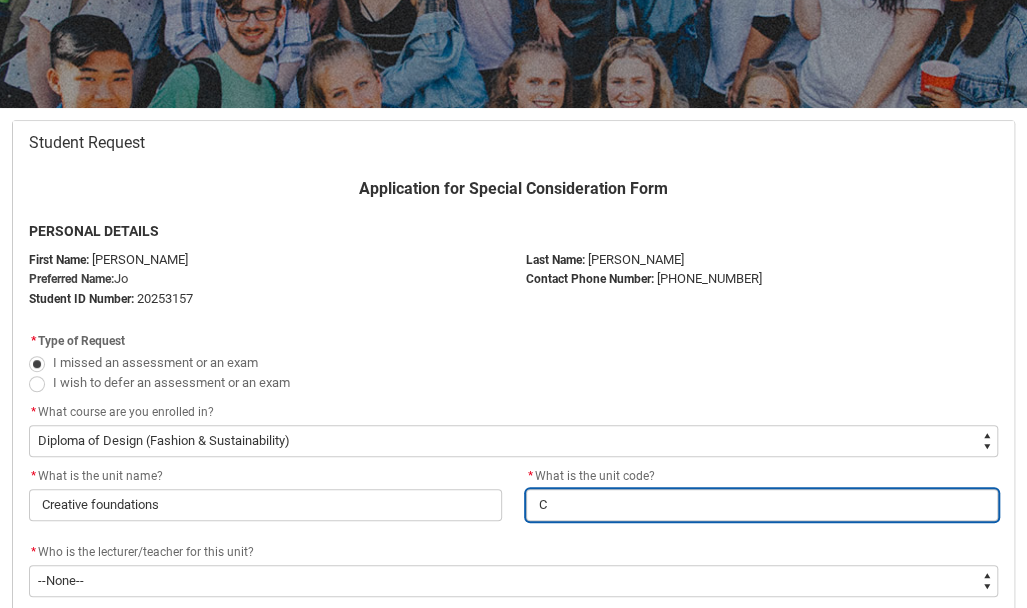 type on "CR" 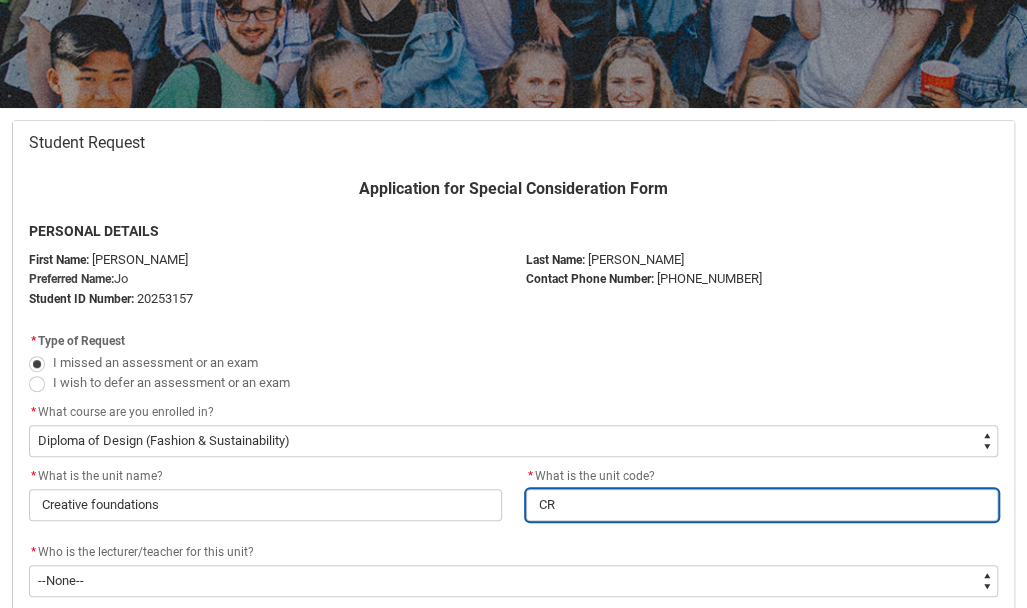 type on "CRF" 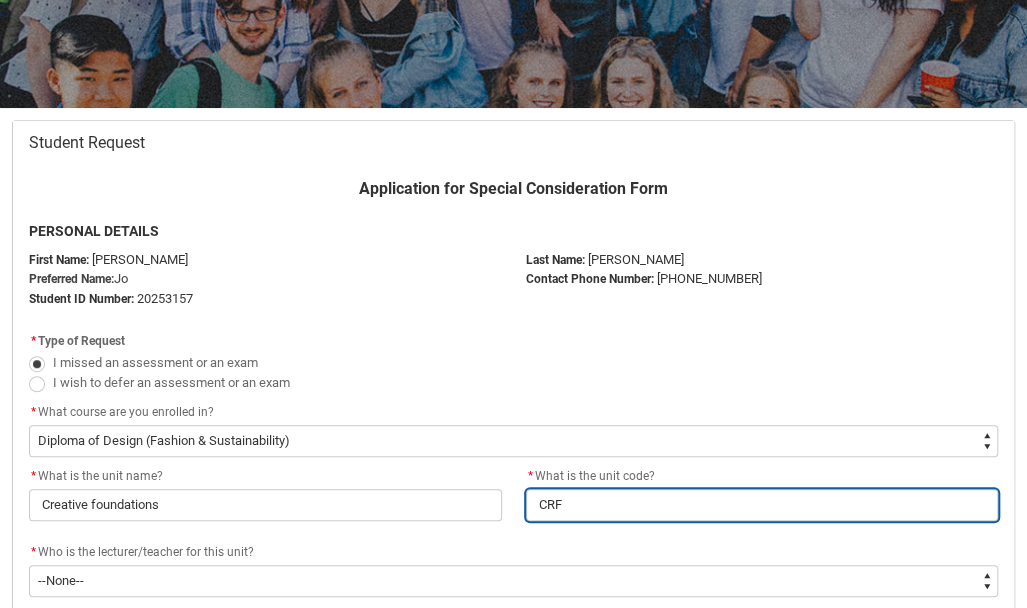 type on "CRFC" 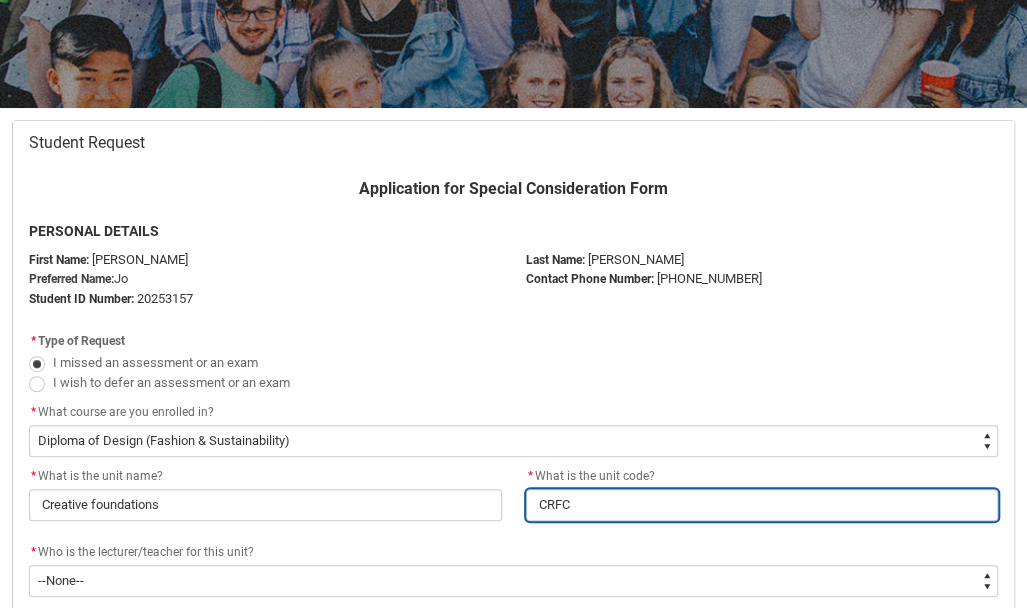 type on "CRFCR" 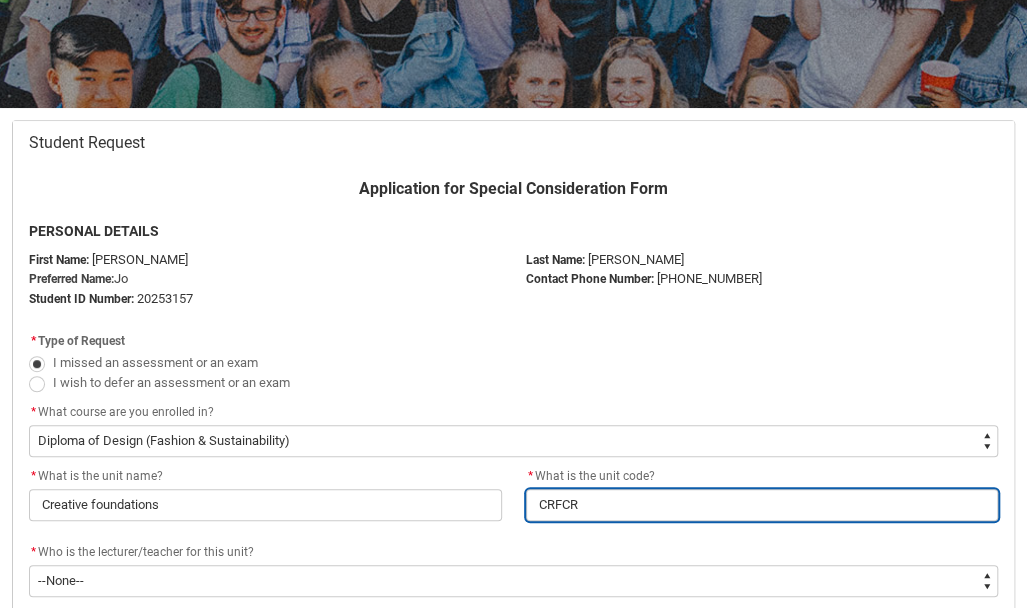 type on "CRFCRF" 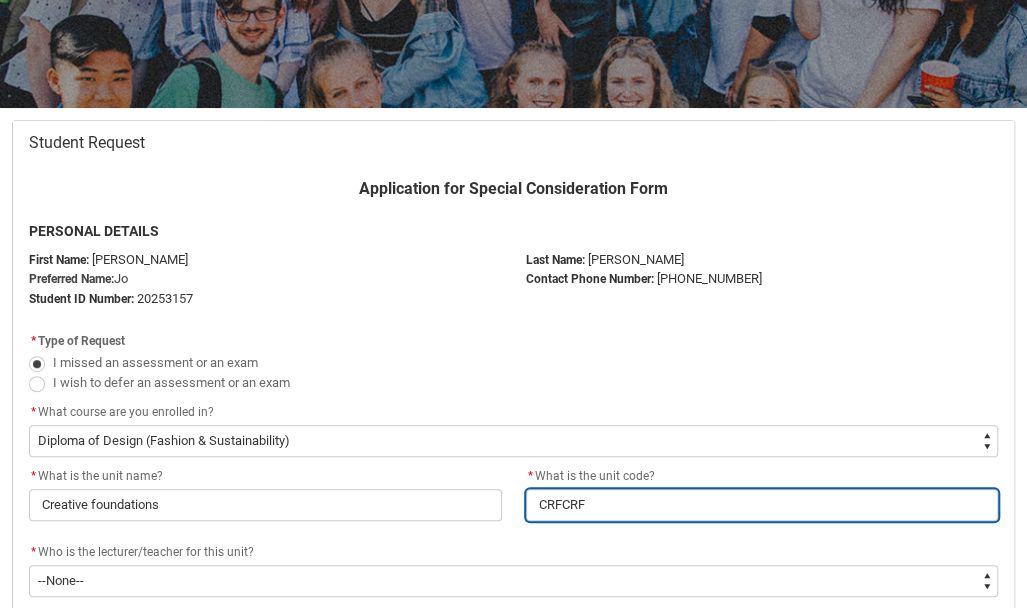 type on "CRFCRFS" 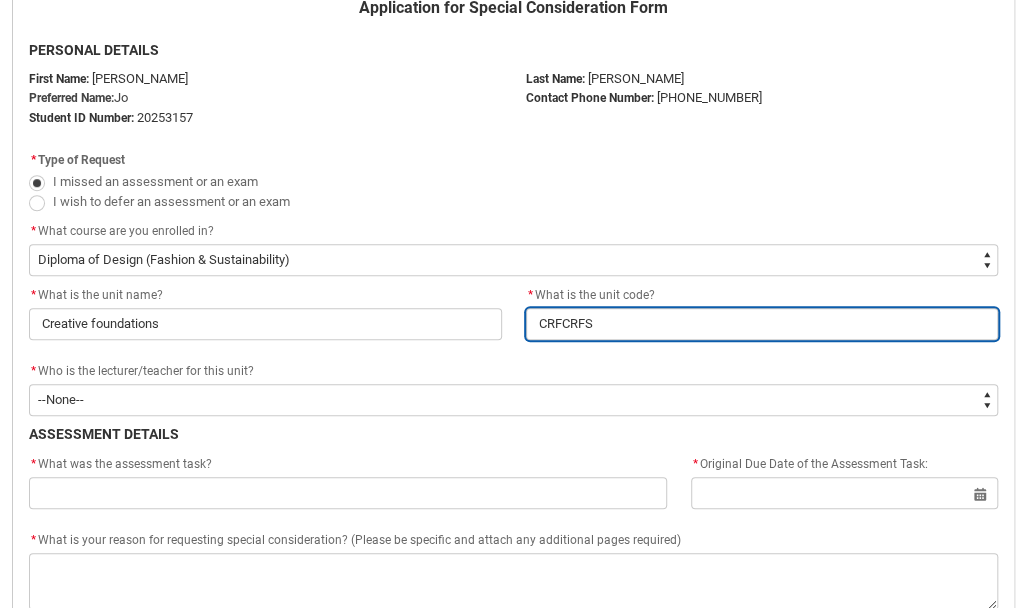 scroll, scrollTop: 475, scrollLeft: 0, axis: vertical 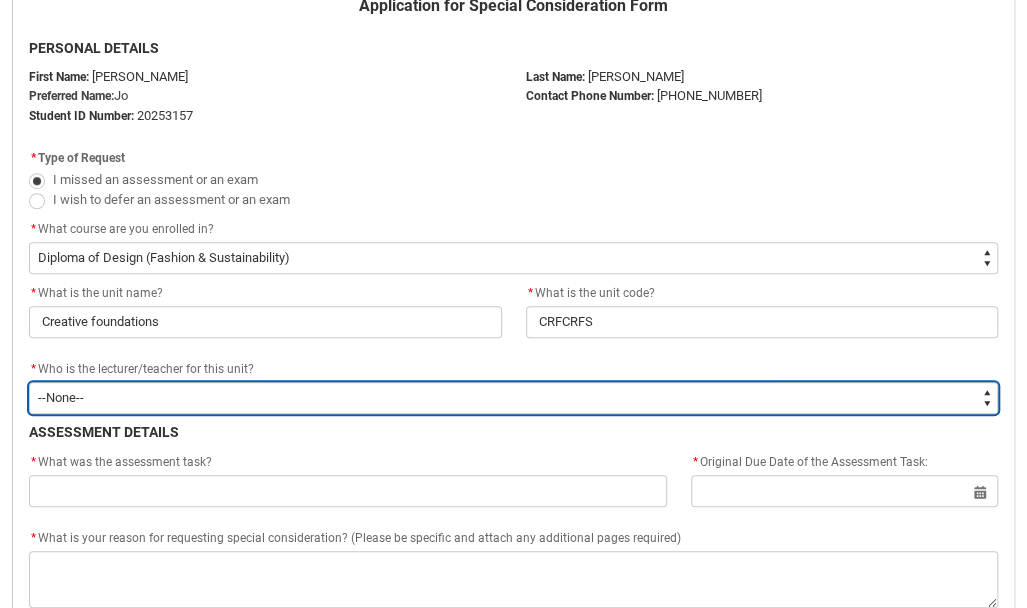 click on "--None-- [PERSON_NAME] [PERSON_NAME] [PERSON_NAME] [PERSON_NAME] [PERSON_NAME] [PERSON_NAME] [PERSON_NAME] [PERSON_NAME] [PERSON_NAME] [PERSON_NAME] [PERSON_NAME] [PERSON_NAME] [PERSON_NAME] [PERSON_NAME] [PERSON_NAME] [PERSON_NAME] [PERSON_NAME] [PERSON_NAME] [PERSON_NAME] [PERSON_NAME] [PERSON_NAME] [PERSON_NAME] [PERSON_NAME] [PERSON_NAME] [PERSON_NAME] [PERSON_NAME] [PERSON_NAME] [PERSON_NAME] [PERSON_NAME] [PERSON_NAME] [PERSON_NAME] [PERSON_NAME] [PERSON_NAME] [PERSON_NAME] [PERSON_NAME] [PERSON_NAME] [PERSON_NAME] [PERSON_NAME] [PERSON_NAME] [PERSON_NAME] [PERSON_NAME] [PERSON_NAME] [PERSON_NAME] [PERSON_NAME] [PERSON_NAME] [PERSON_NAME] [PERSON_NAME] [PERSON_NAME] [PERSON_NAME] [PERSON_NAME] [PERSON_NAME] [PERSON_NAME] [PERSON_NAME] [PERSON_NAME] [PERSON_NAME] [PERSON_NAME] [PERSON_NAME] [PERSON_NAME] [PERSON_NAME] [PERSON_NAME] [PERSON_NAME] [PERSON_NAME] [PERSON_NAME] [PERSON_NAME] [PERSON_NAME] [PERSON_NAME] [PERSON_NAME] [PERSON_NAME] [PERSON_NAME]" at bounding box center (513, 398) 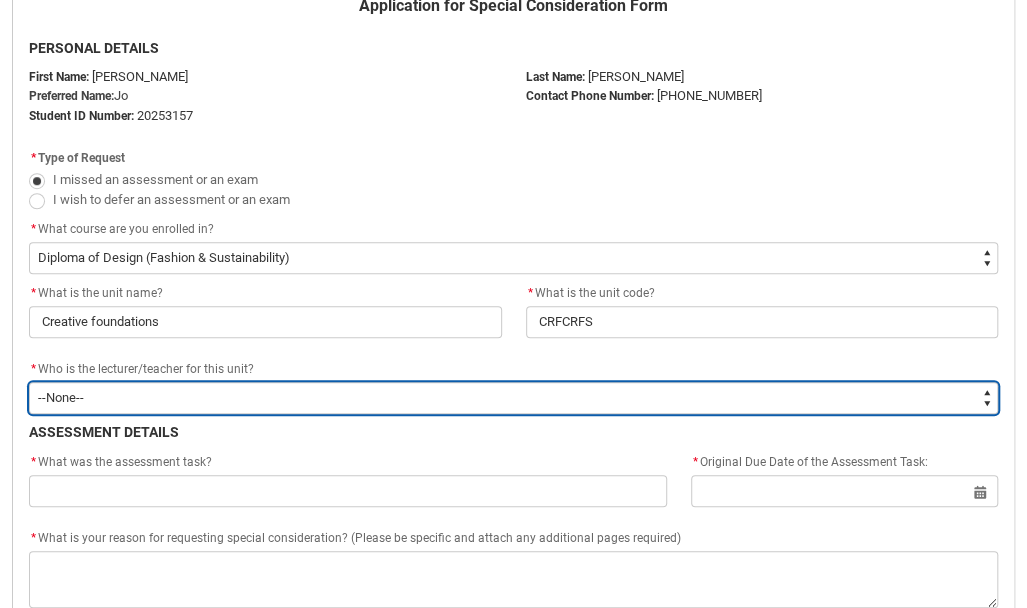 type on "Faculty_NamefromNtoZ.0035g00000e1WtAAAU" 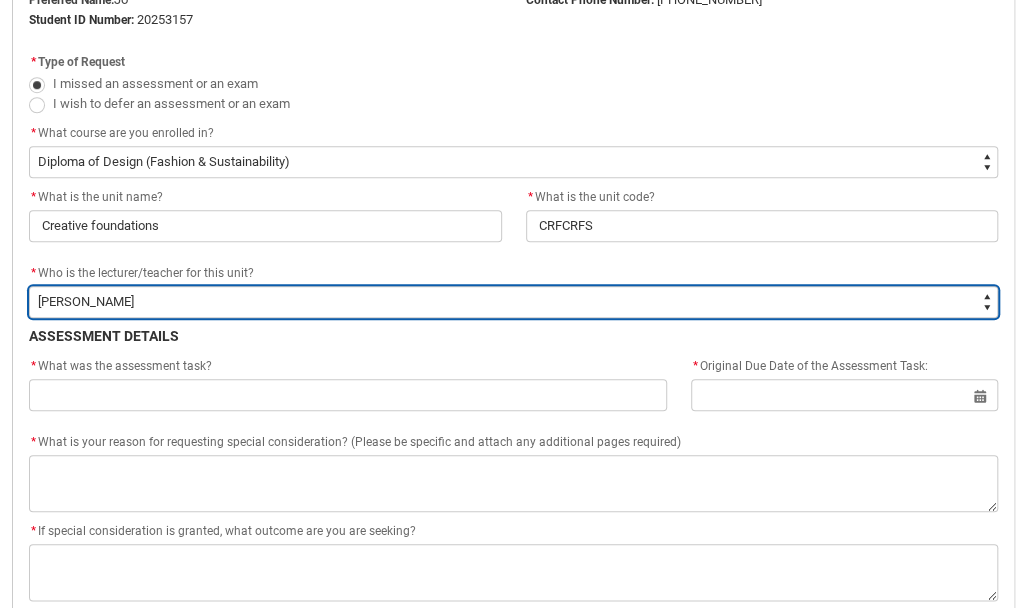 scroll, scrollTop: 573, scrollLeft: 0, axis: vertical 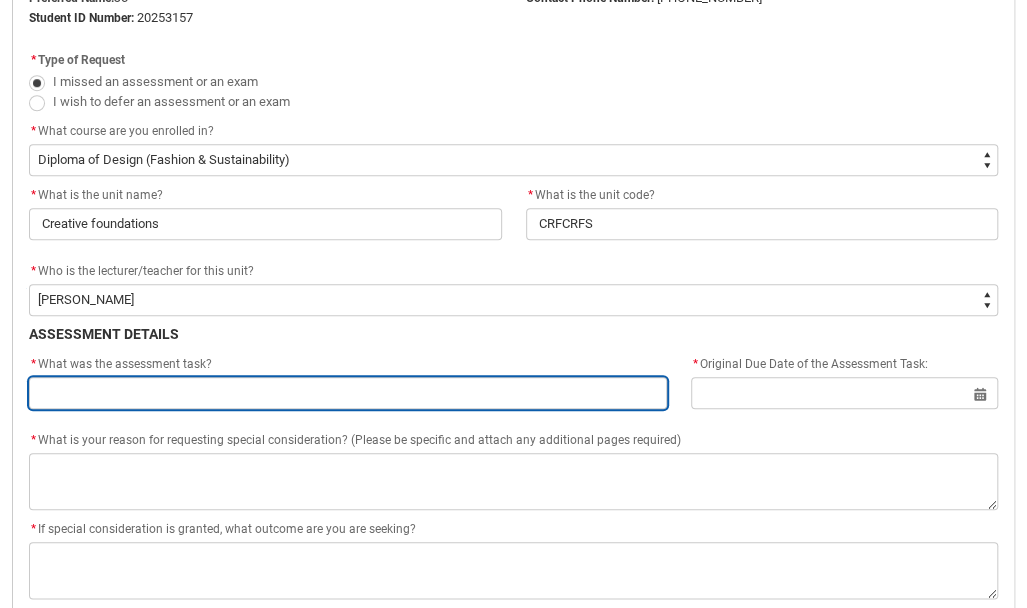 click at bounding box center [348, 393] 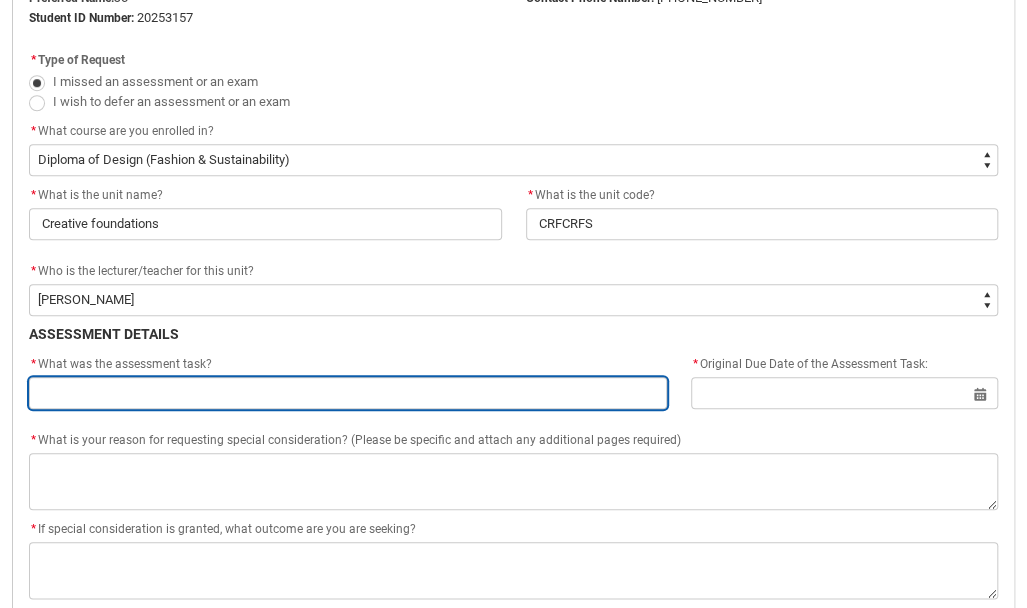 type on "A" 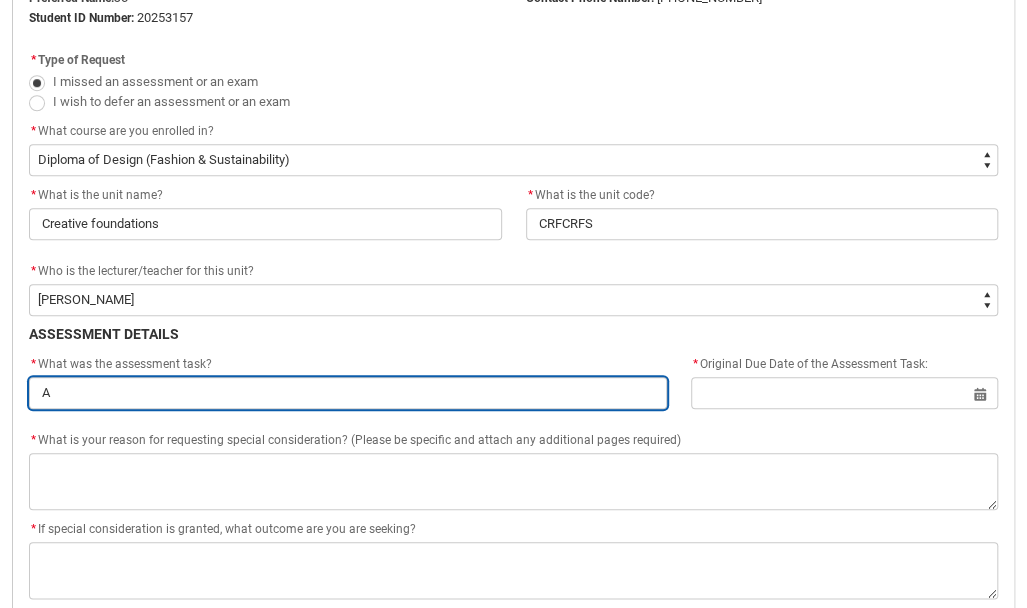 type on "As" 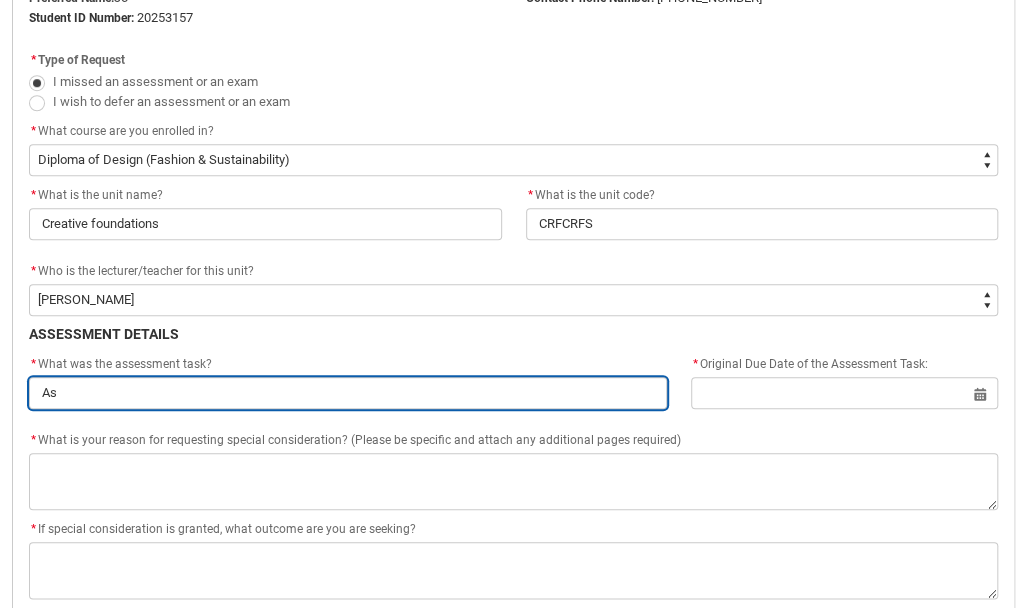 type on "Ass" 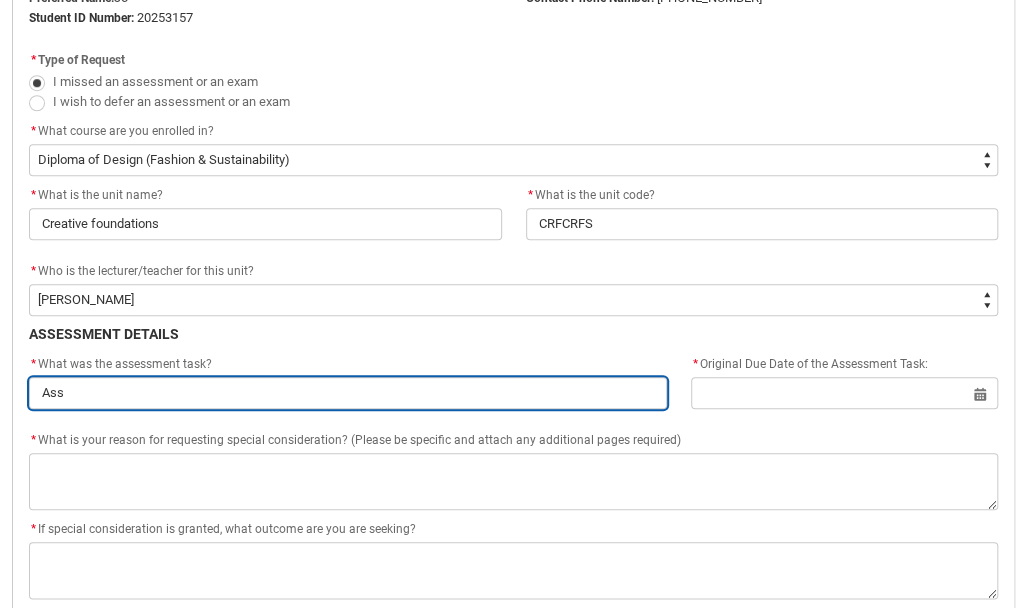 type on "Asse" 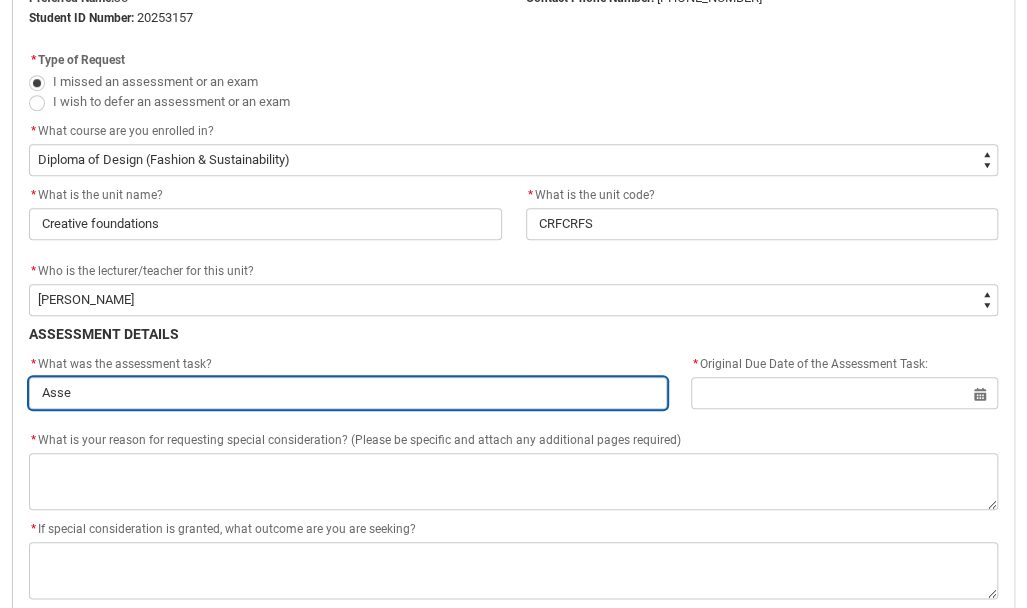 type on "Asses" 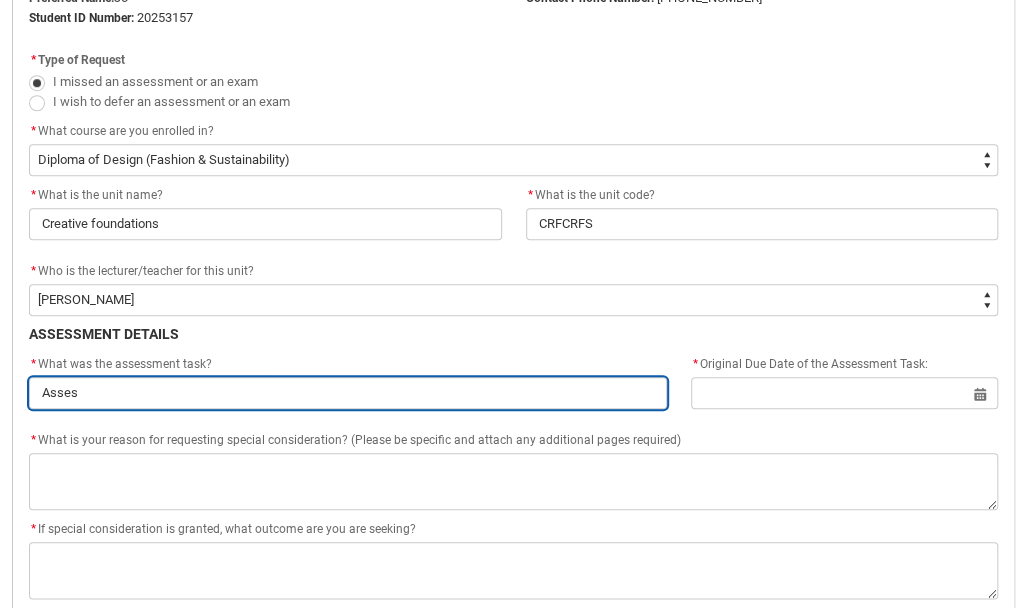 type on "Assesm" 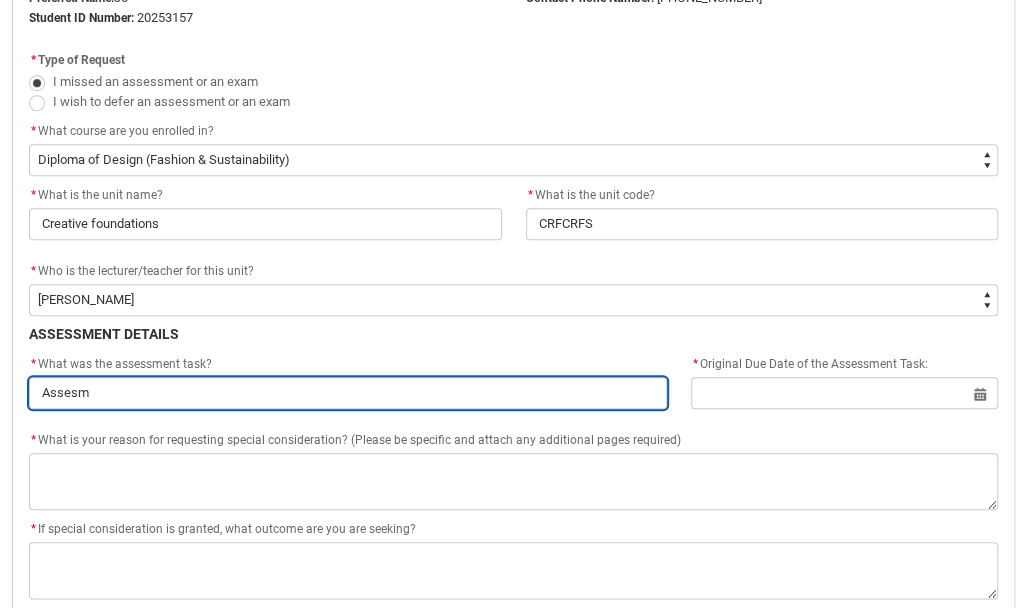 type on "Assesme" 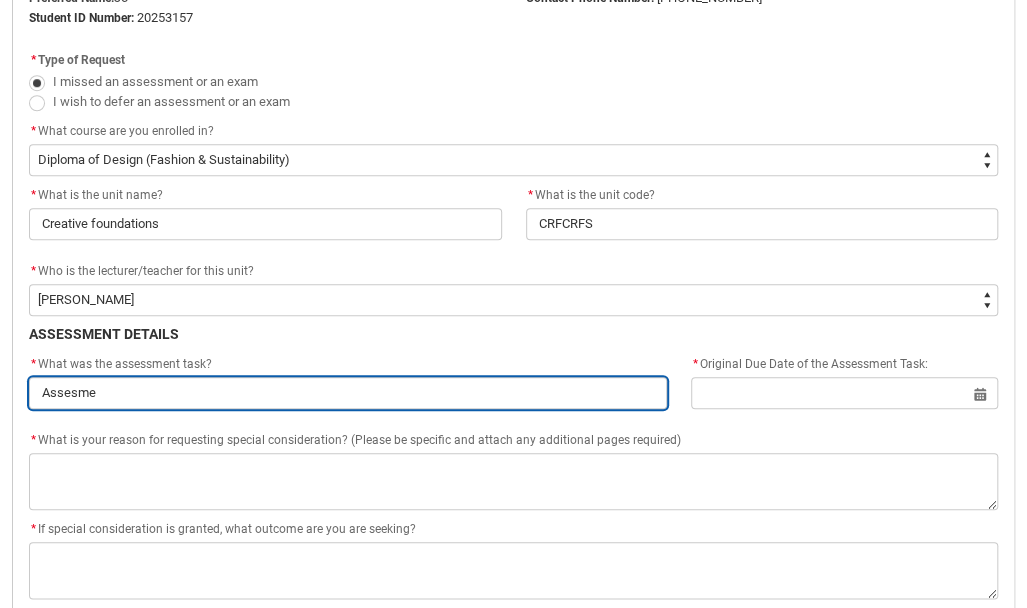 type on "Assesmen" 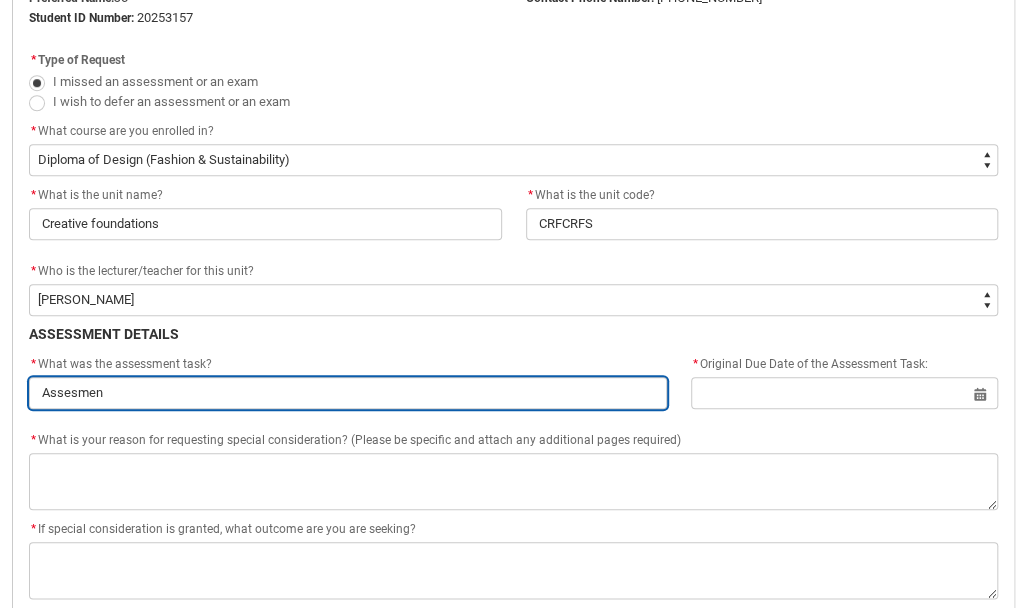 type on "Assesment" 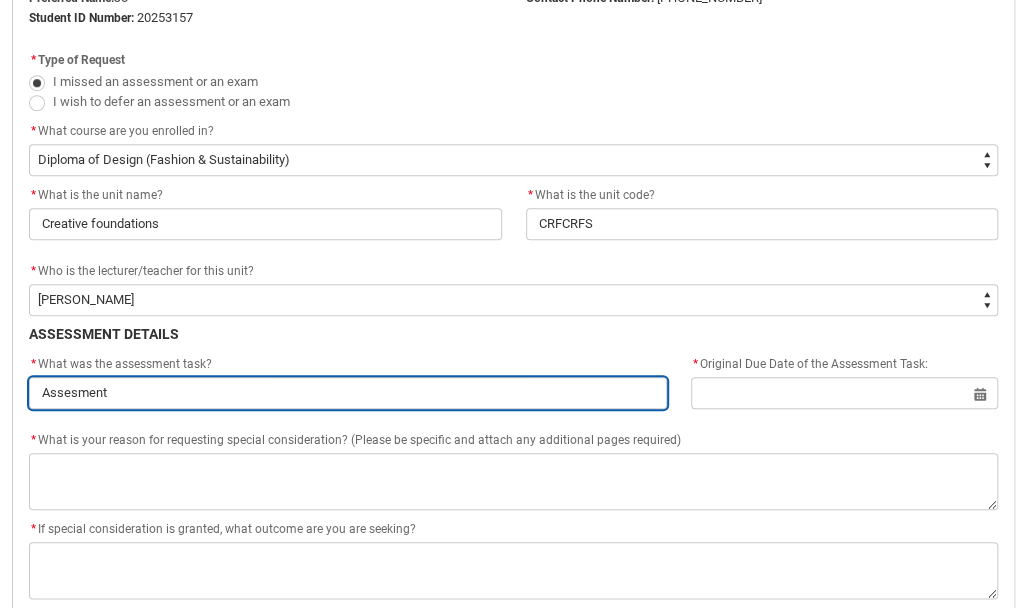 type on "Assesment" 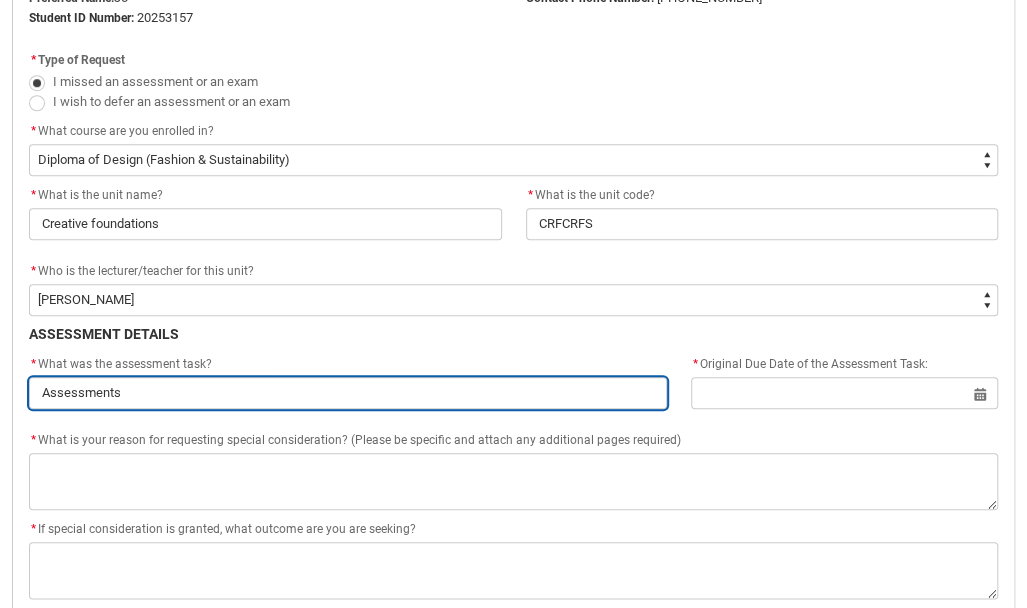 type on "Assessments" 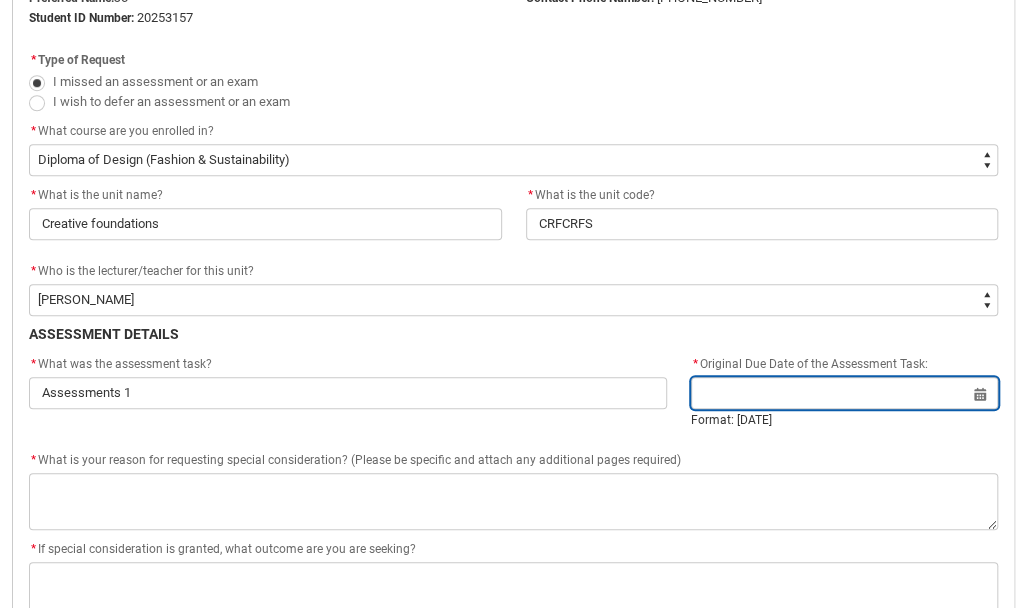 click at bounding box center [844, 393] 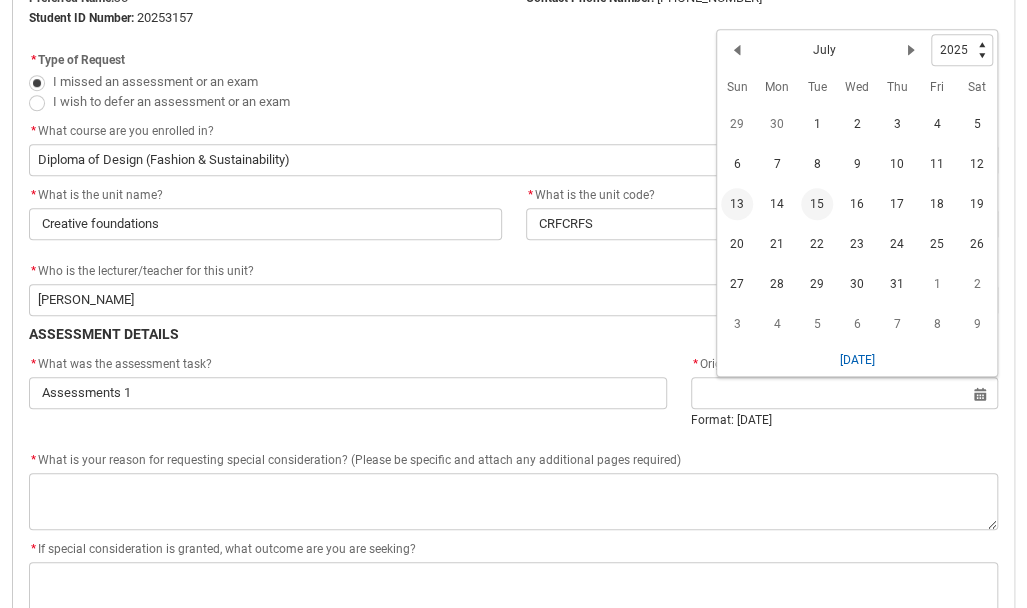 click on "13" 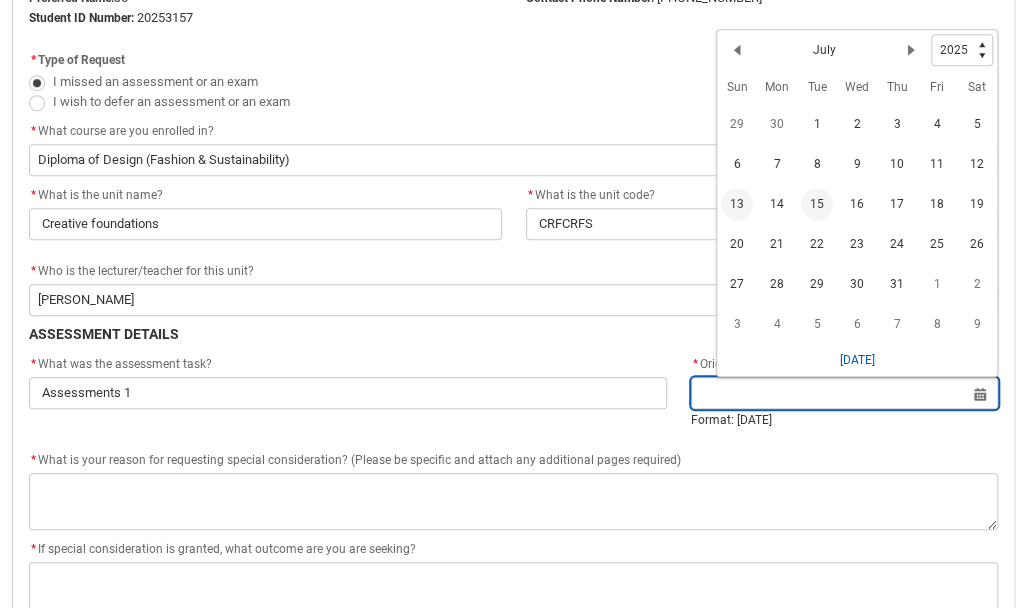 type on "[DATE]" 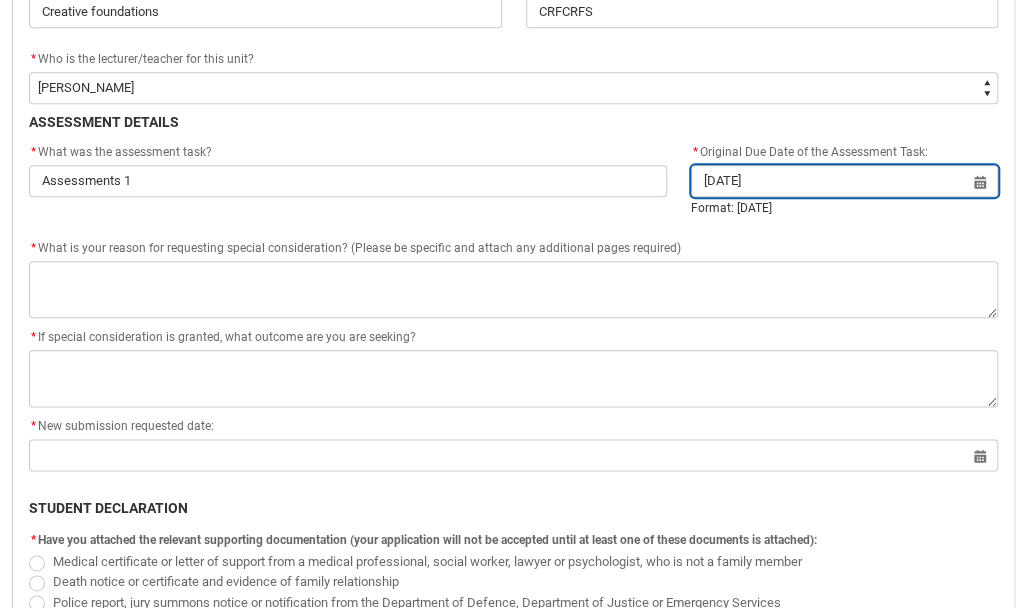 scroll, scrollTop: 788, scrollLeft: 0, axis: vertical 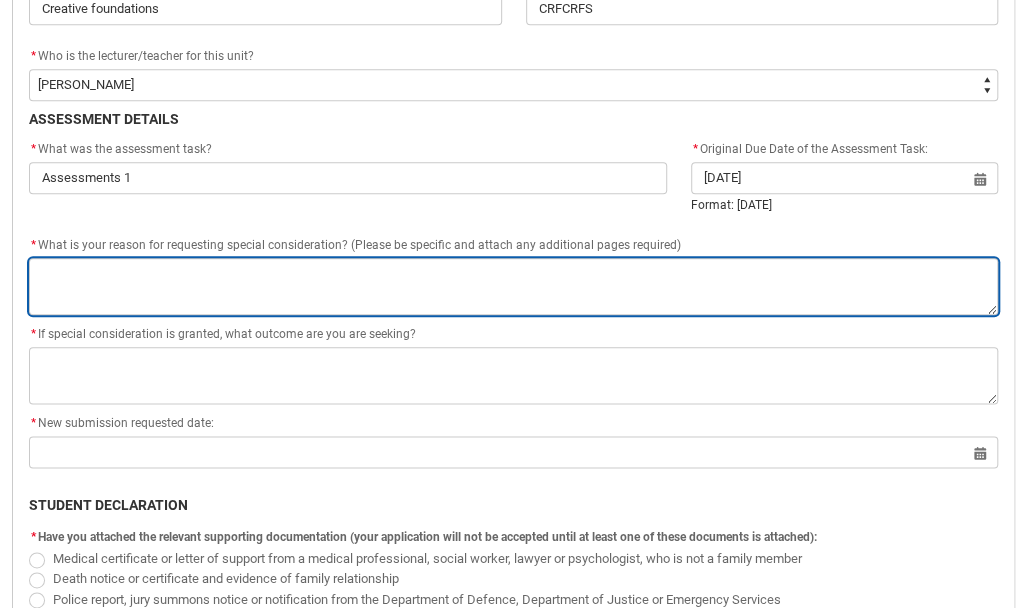 click on "*" at bounding box center (513, 286) 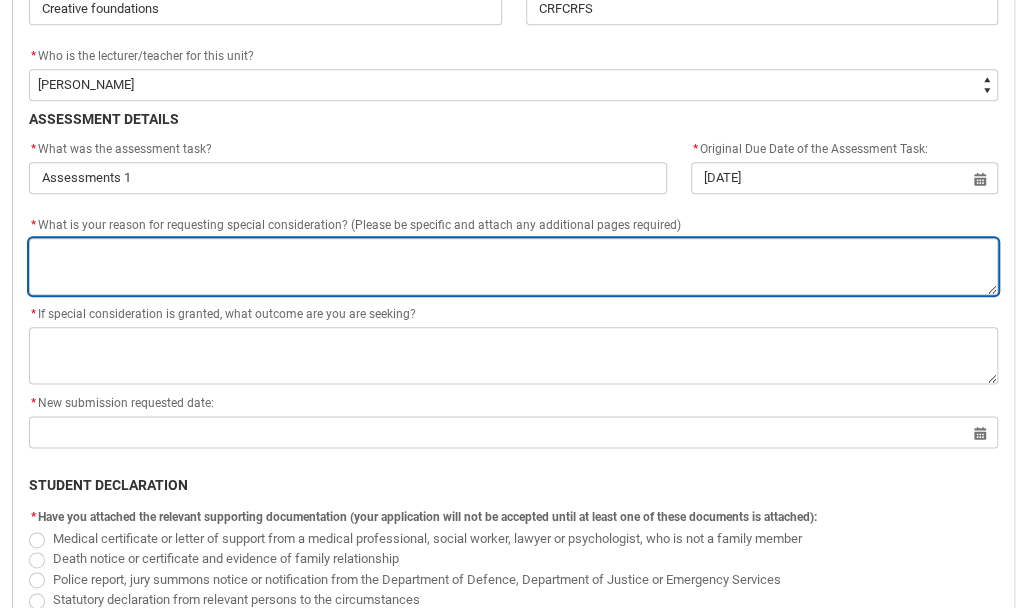 type on "I" 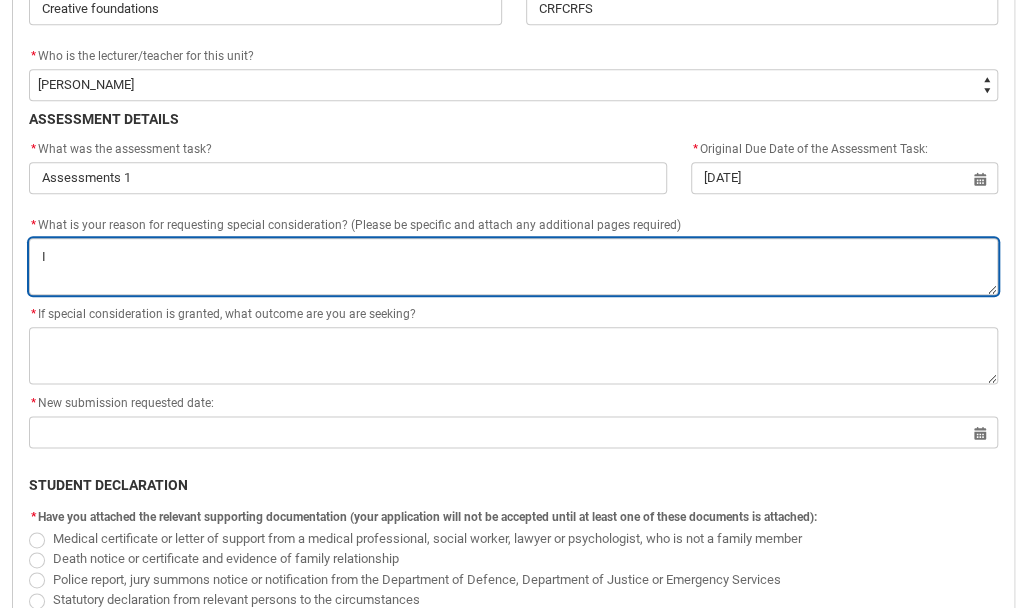 type on "I" 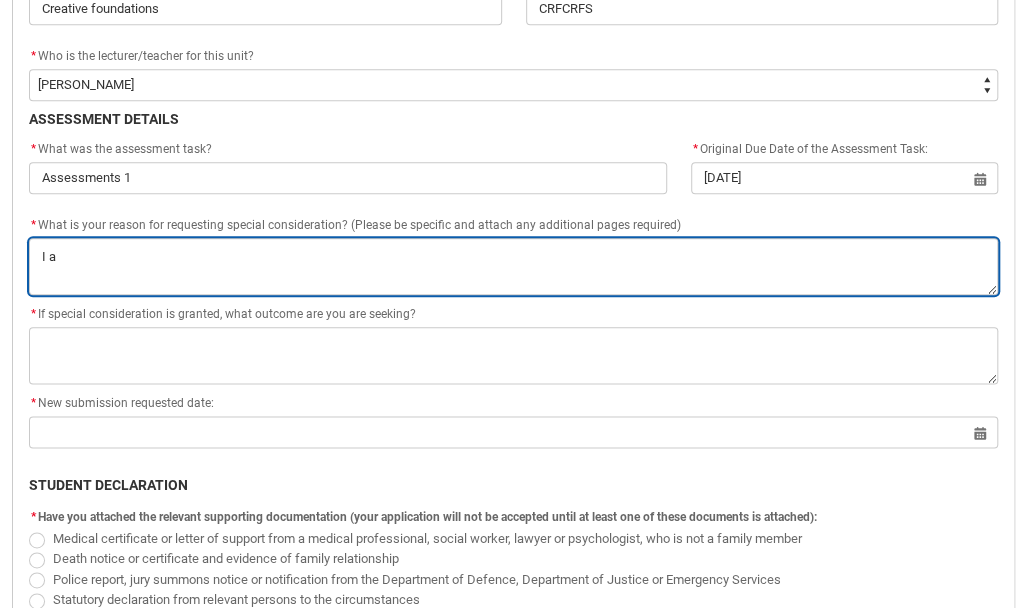 type on "I am" 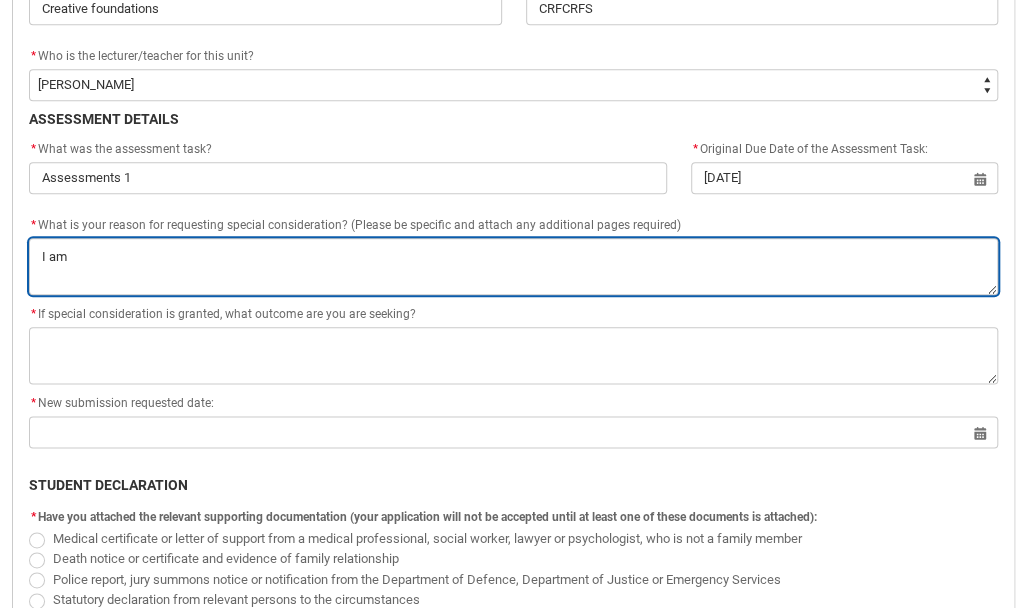 type on "I am" 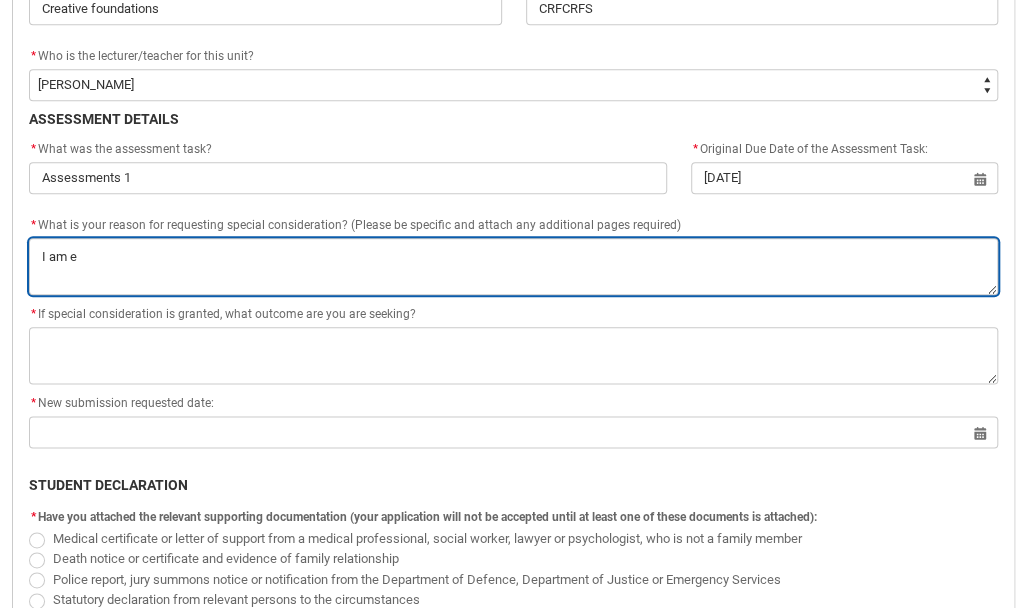 type on "I am ex" 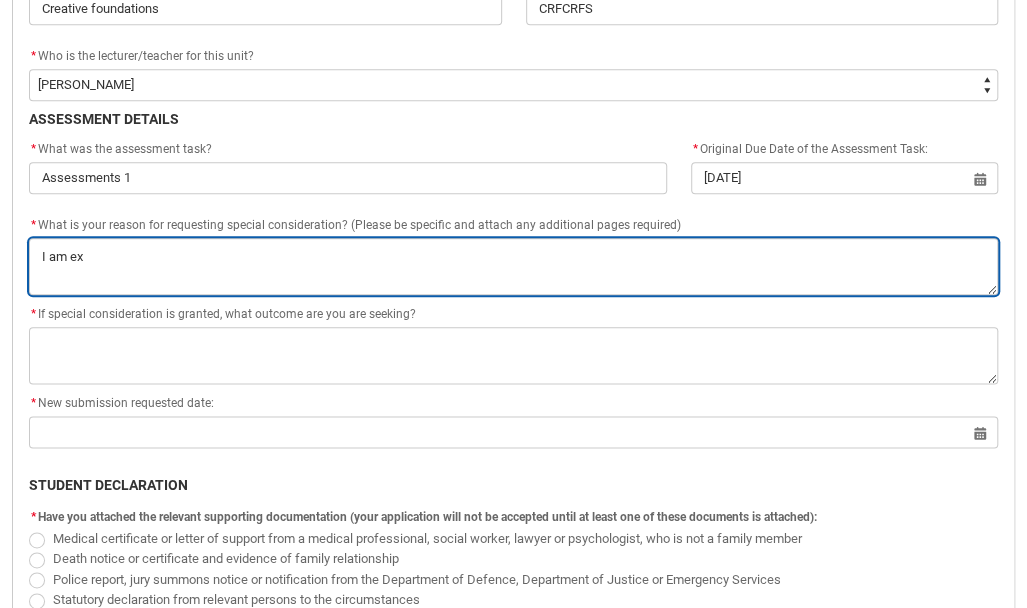 type on "I am exp" 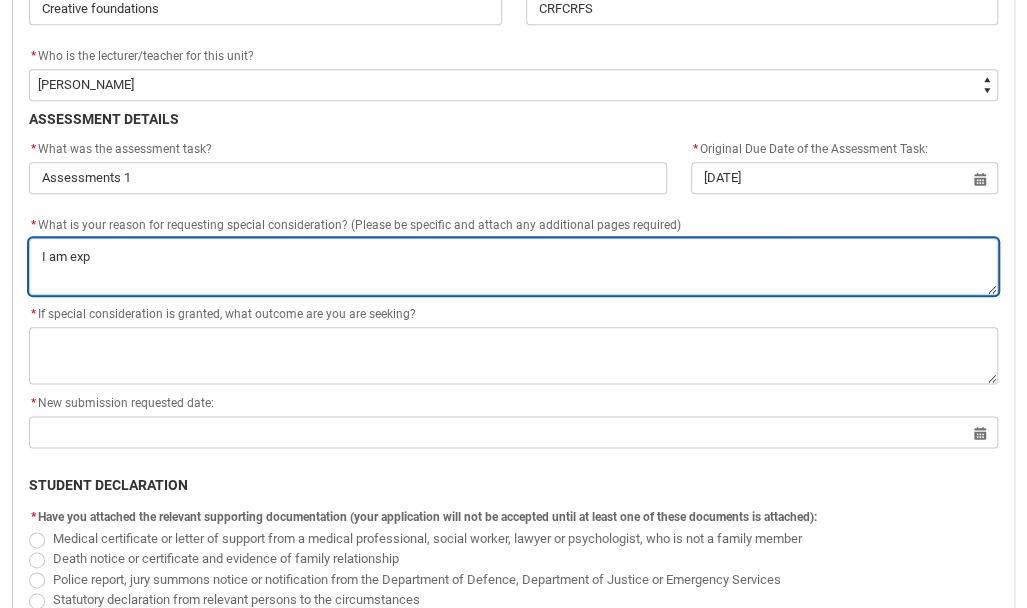 type on "I am expe" 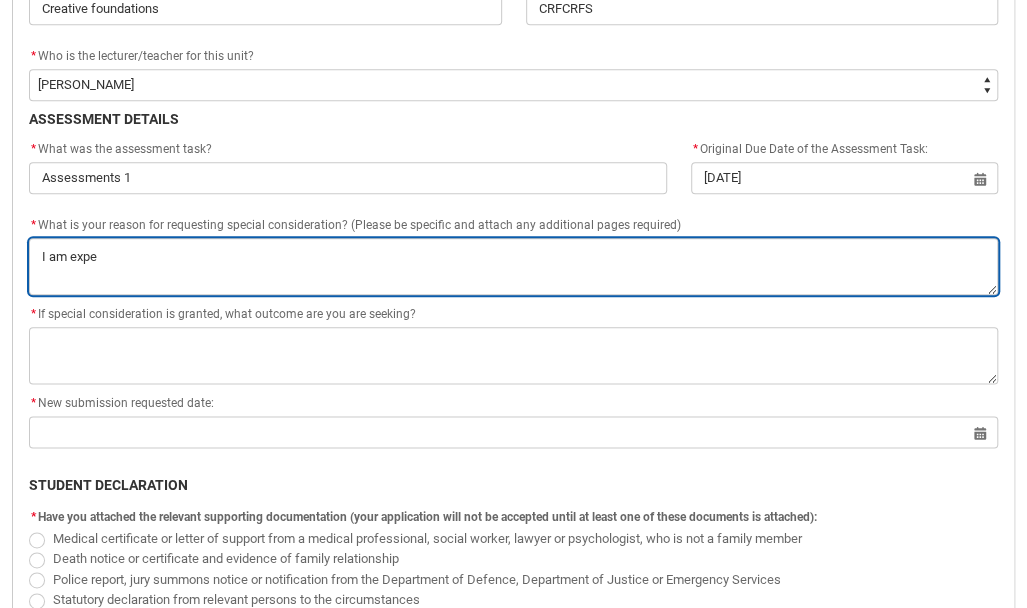 type on "I am exper" 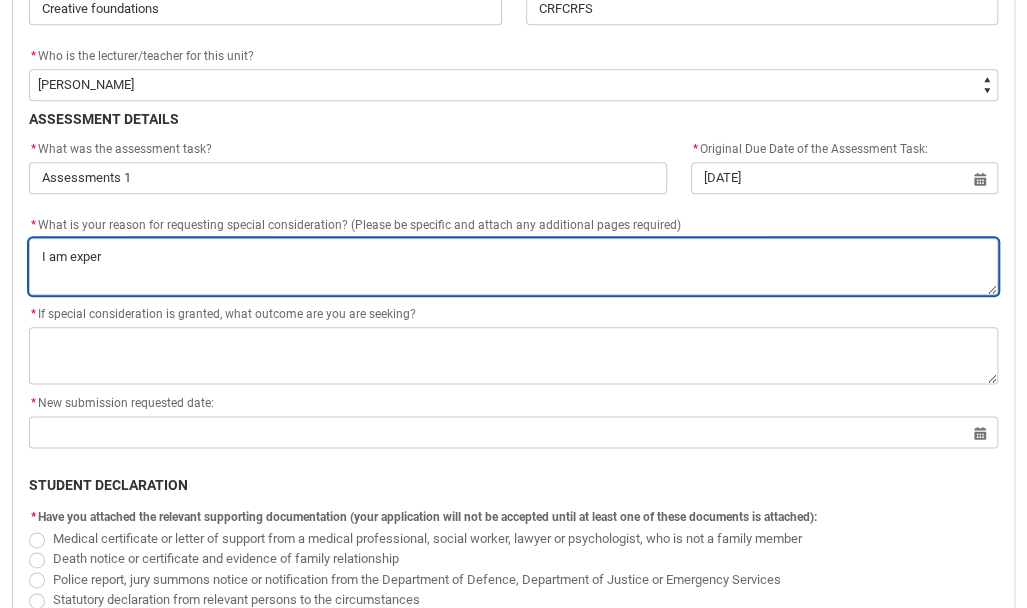 type on "I am experi" 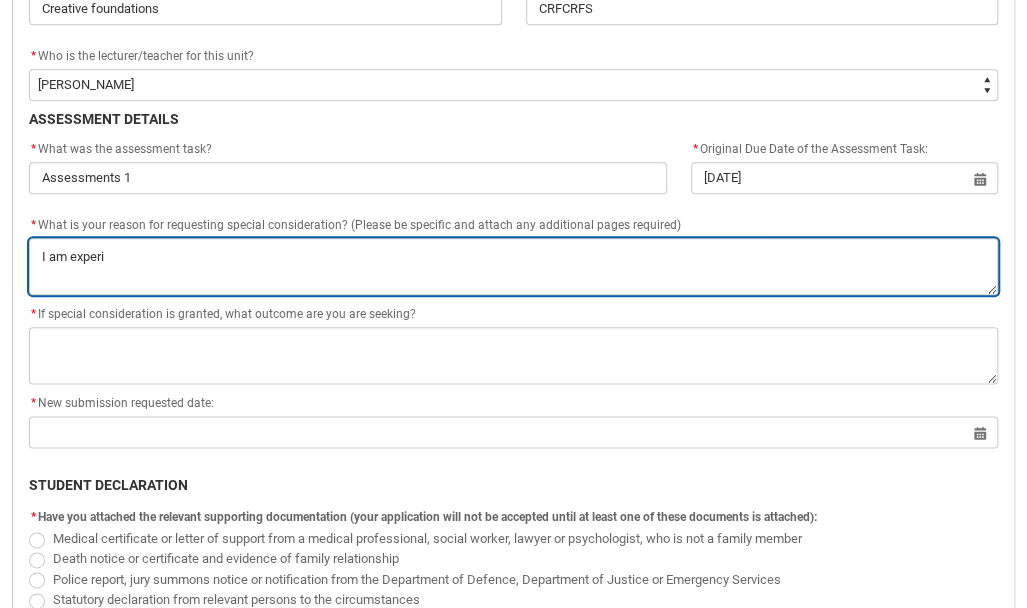 type on "I am experin" 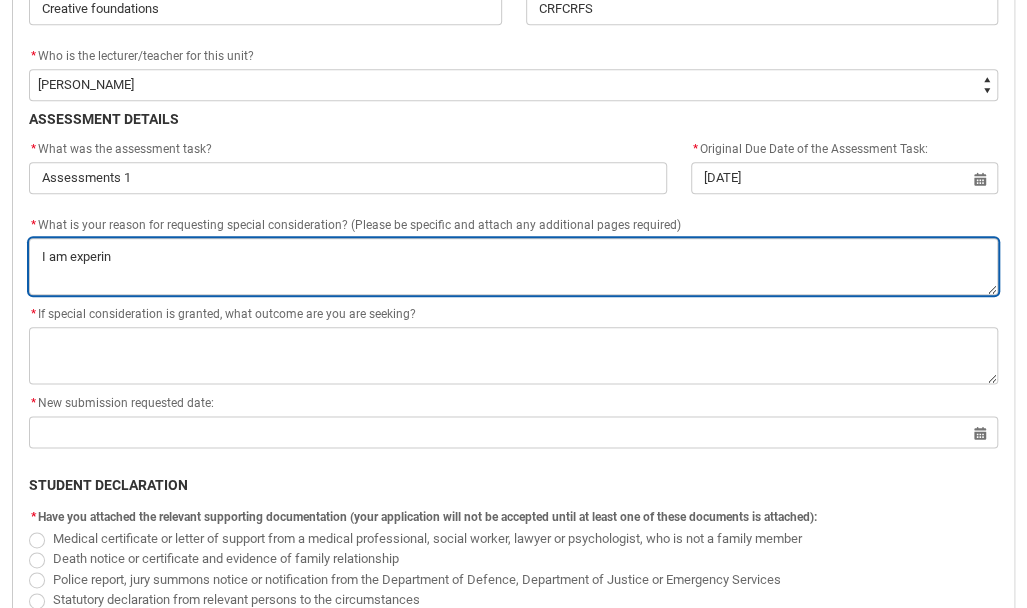 type on "I am experinc" 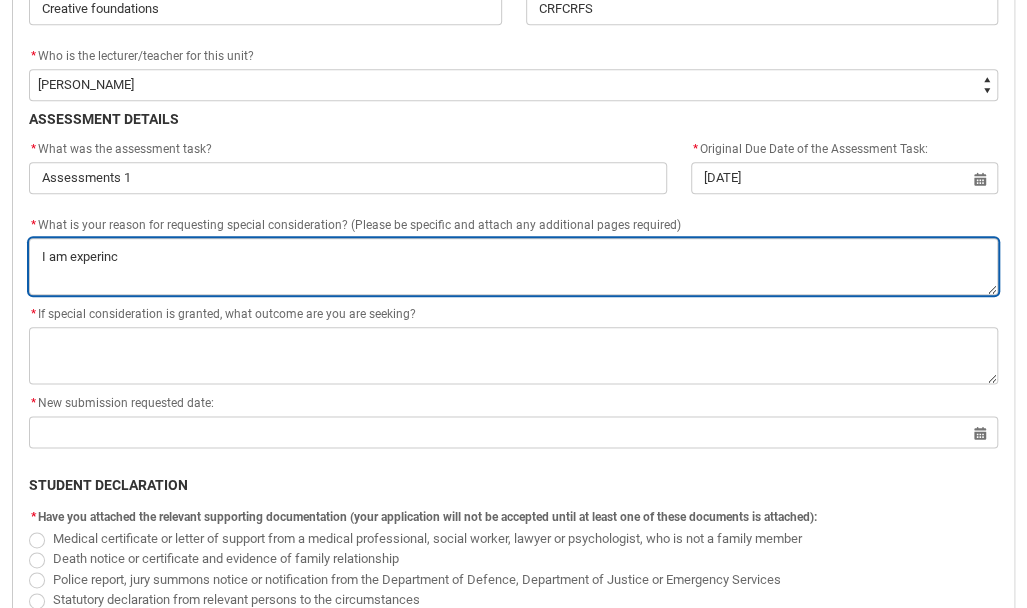 type on "I am experinci" 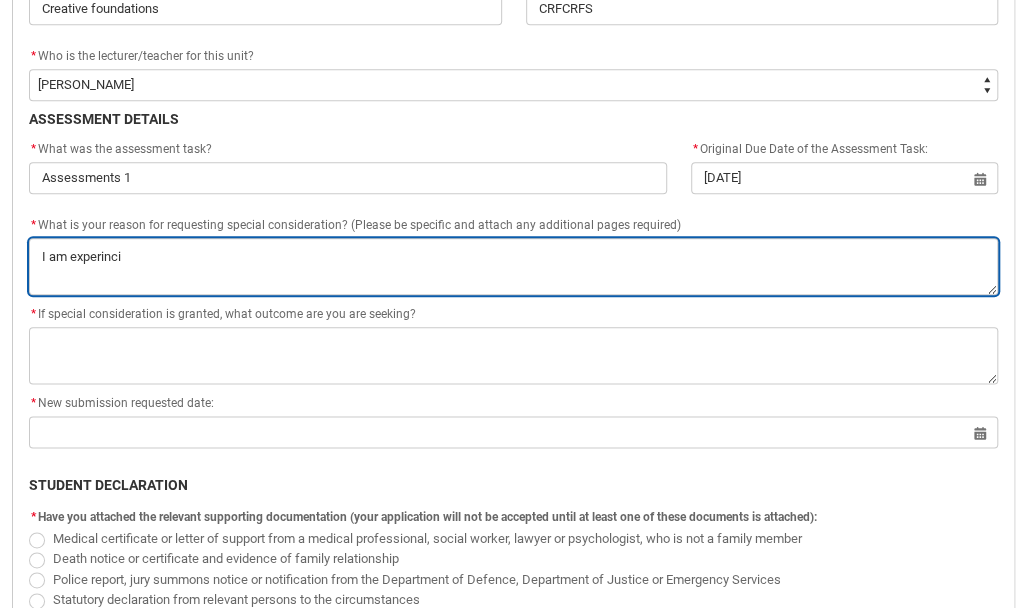 type on "I am experincin" 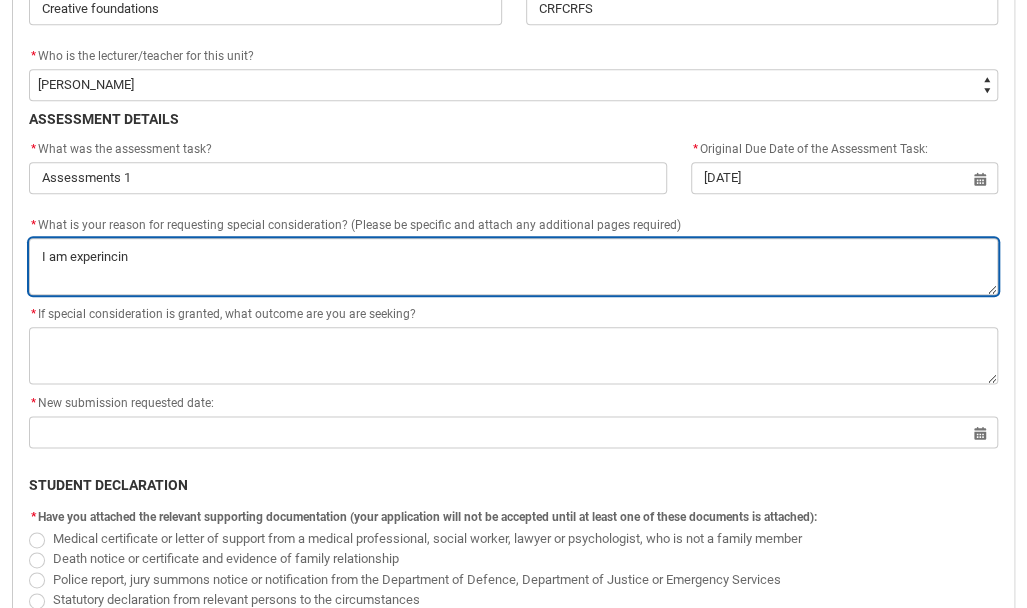 type on "I am experincing" 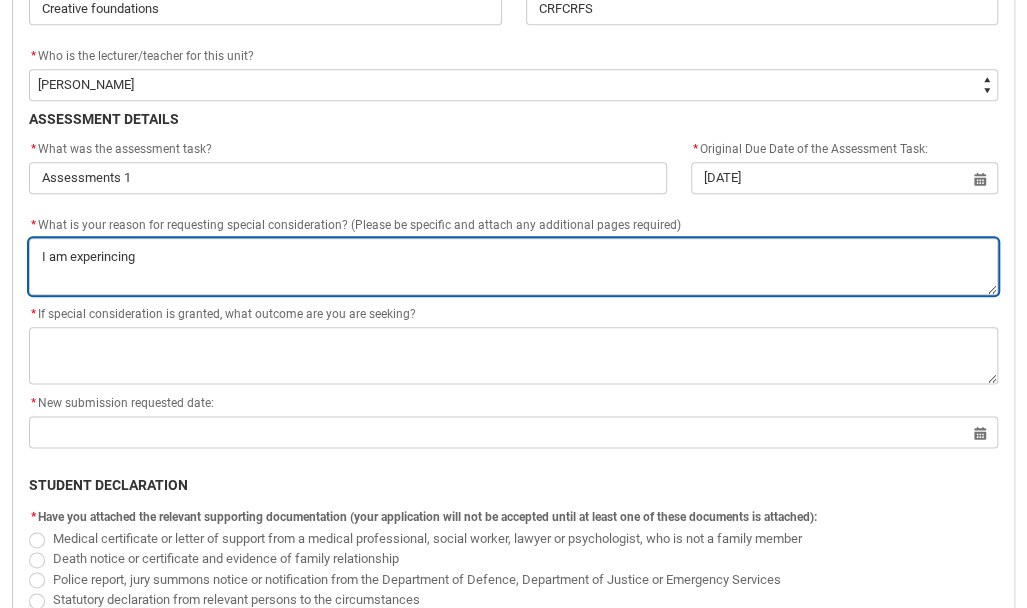 type on "I am experincing" 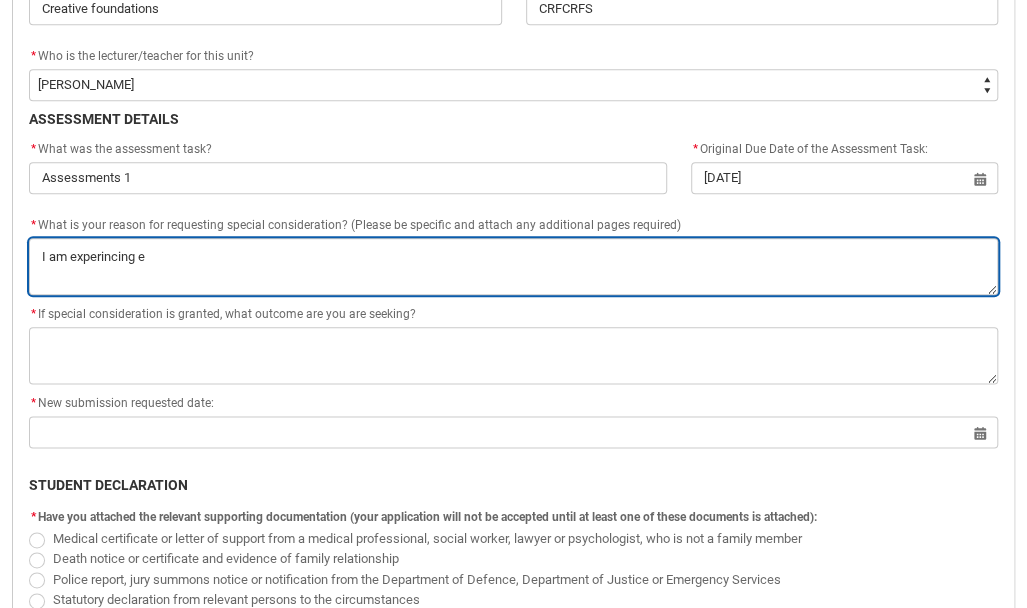 type on "I am experincing ex" 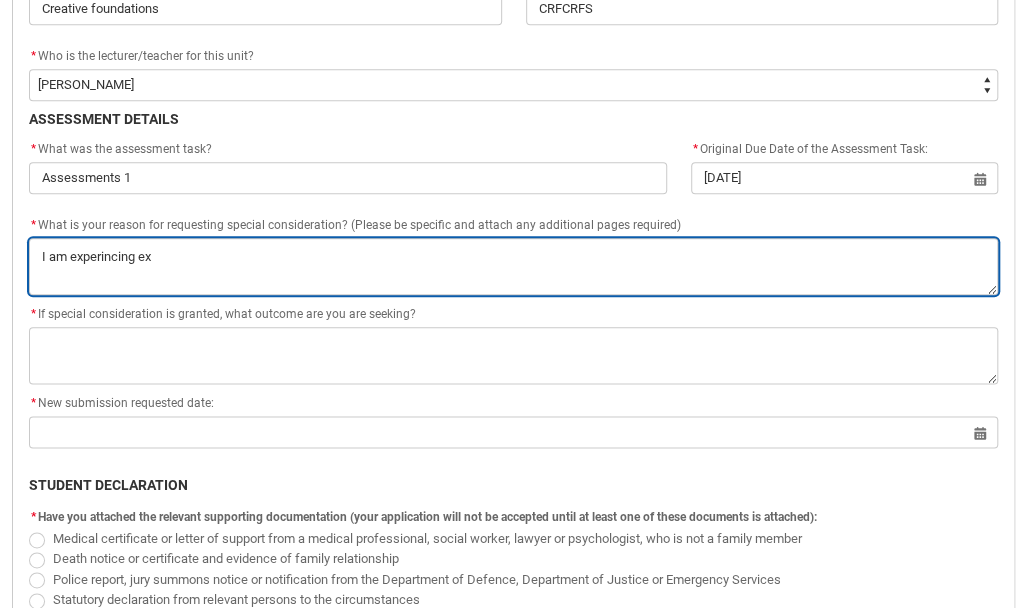 type on "I am experincing ext" 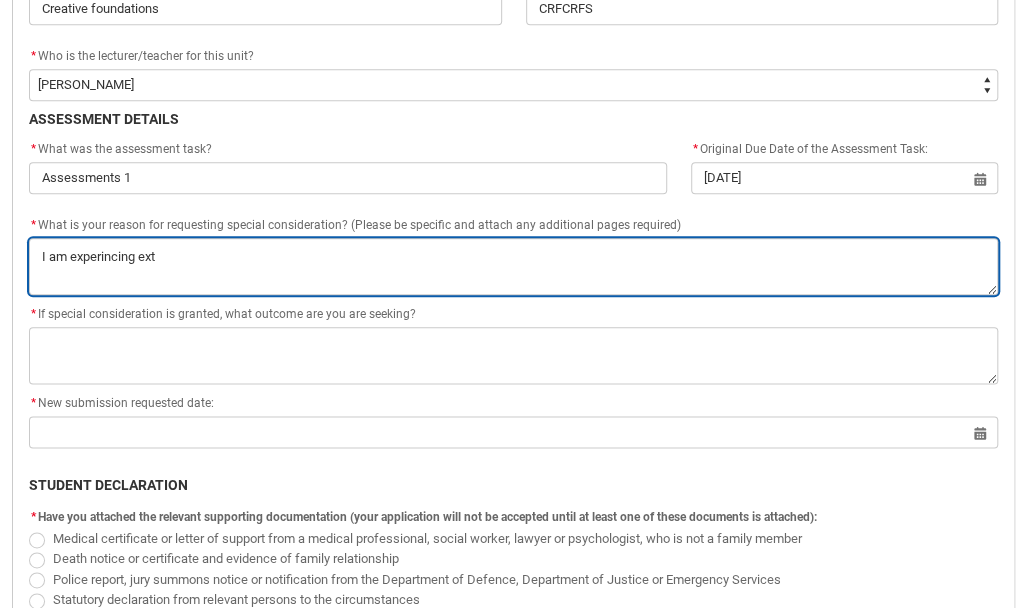 type on "I am experincing exte" 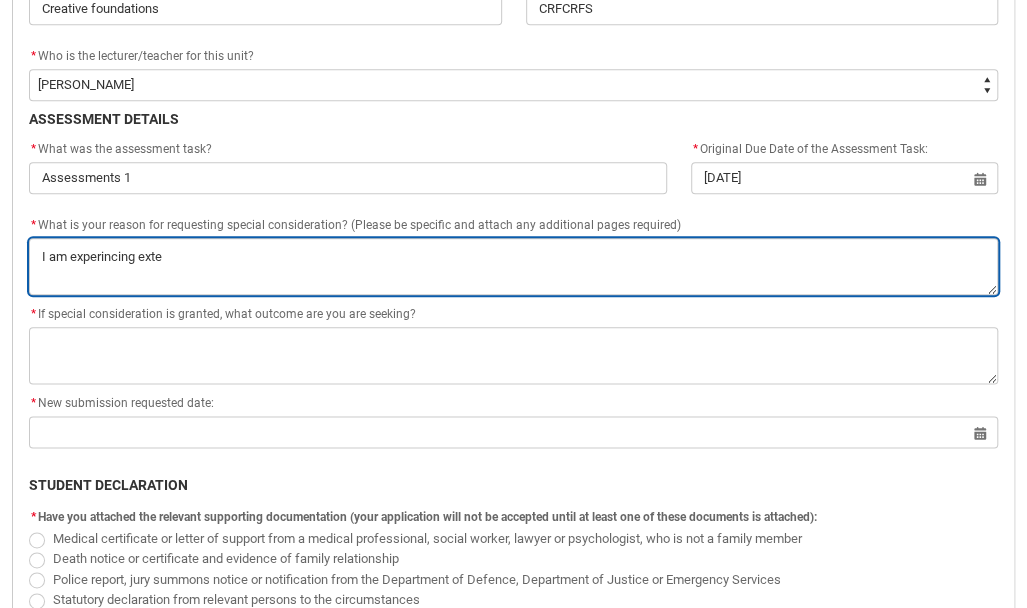 type on "I am experincing exter" 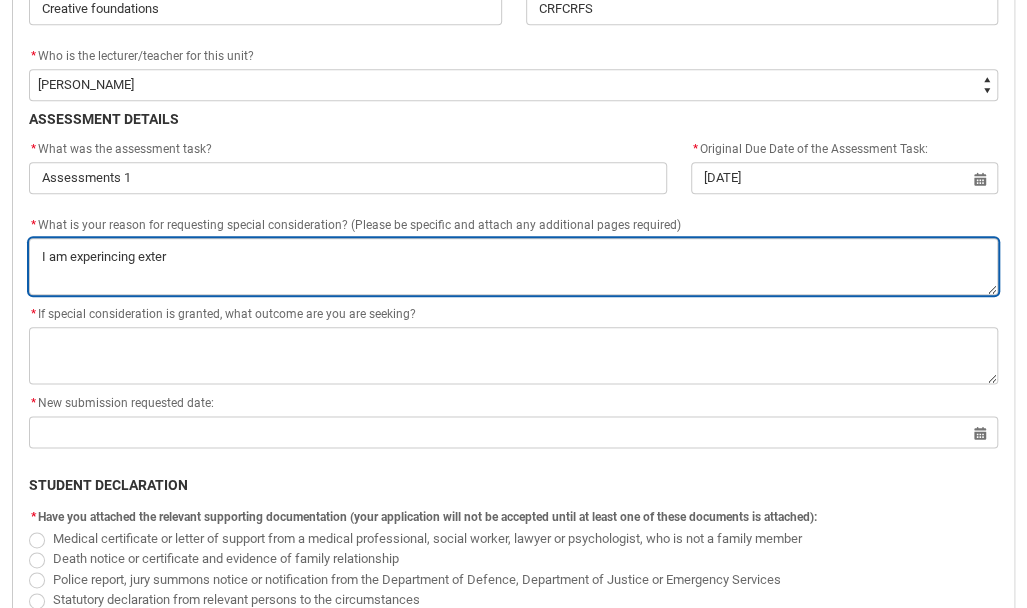 type on "I am experincing extern" 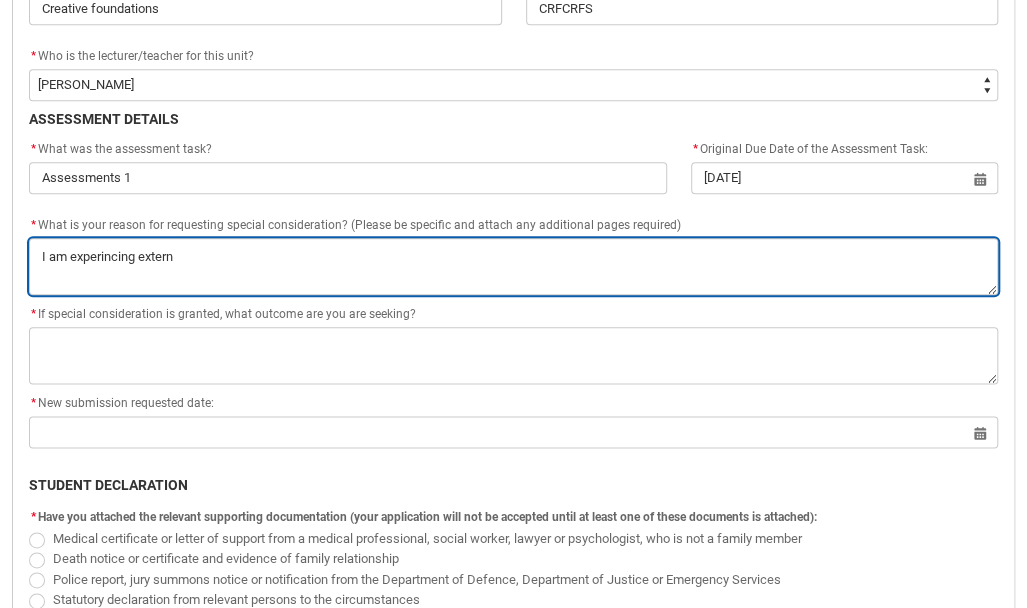 type on "I am experincing externa" 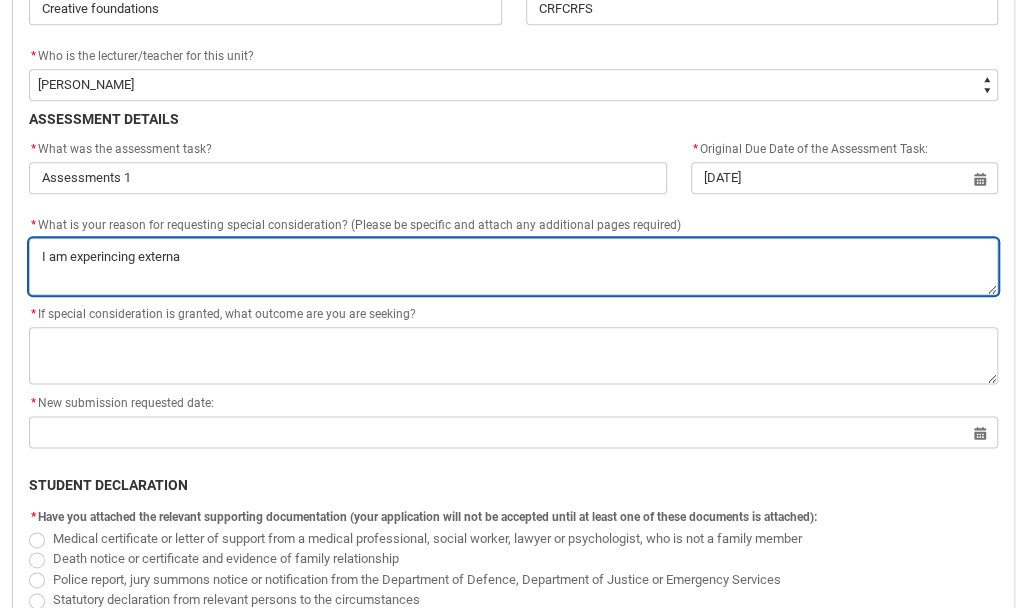 type on "I am experincing external" 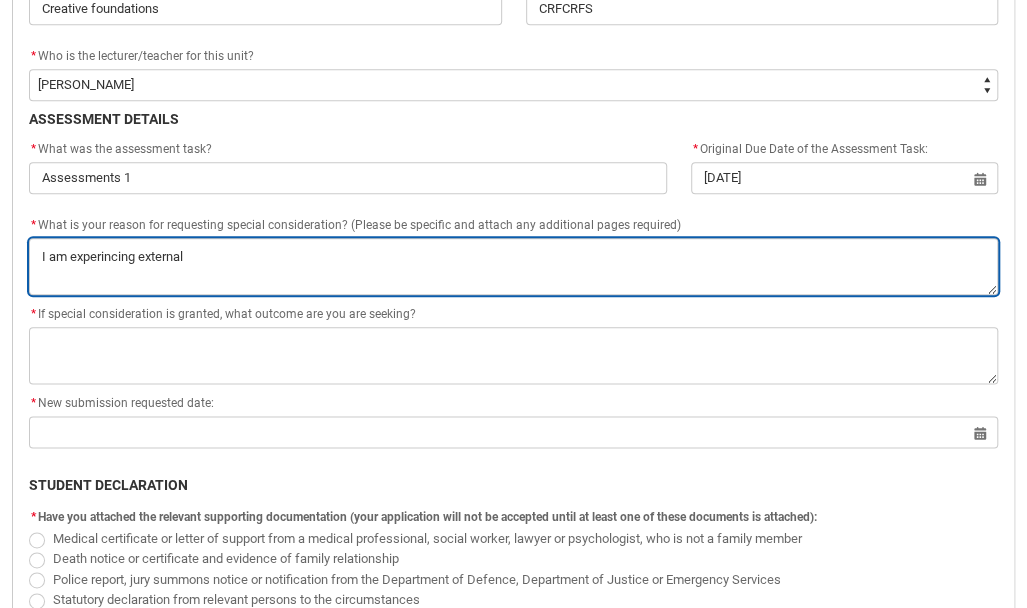 type on "I am experincing external" 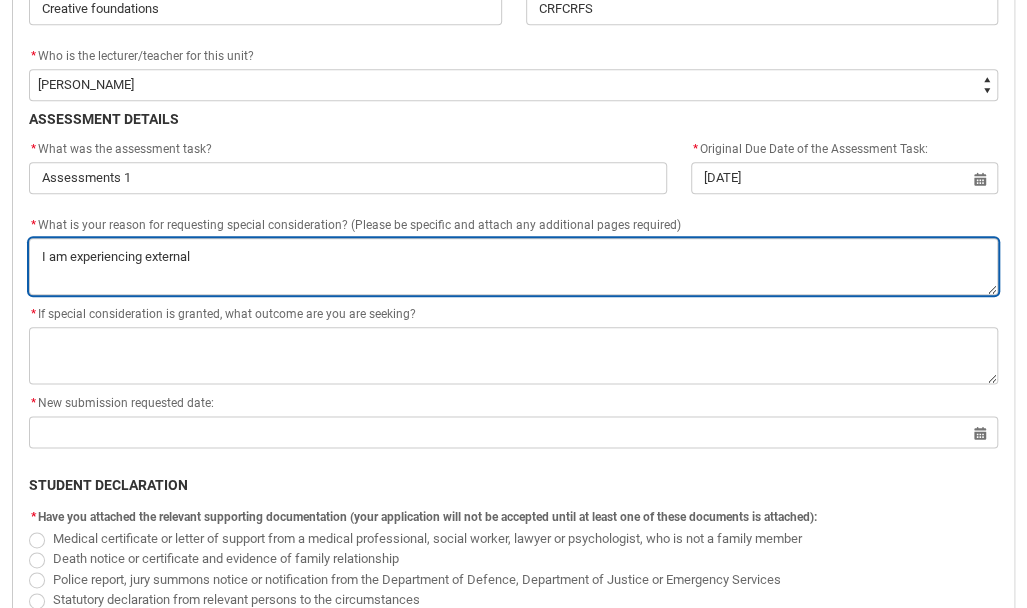 click on "*" at bounding box center [513, 266] 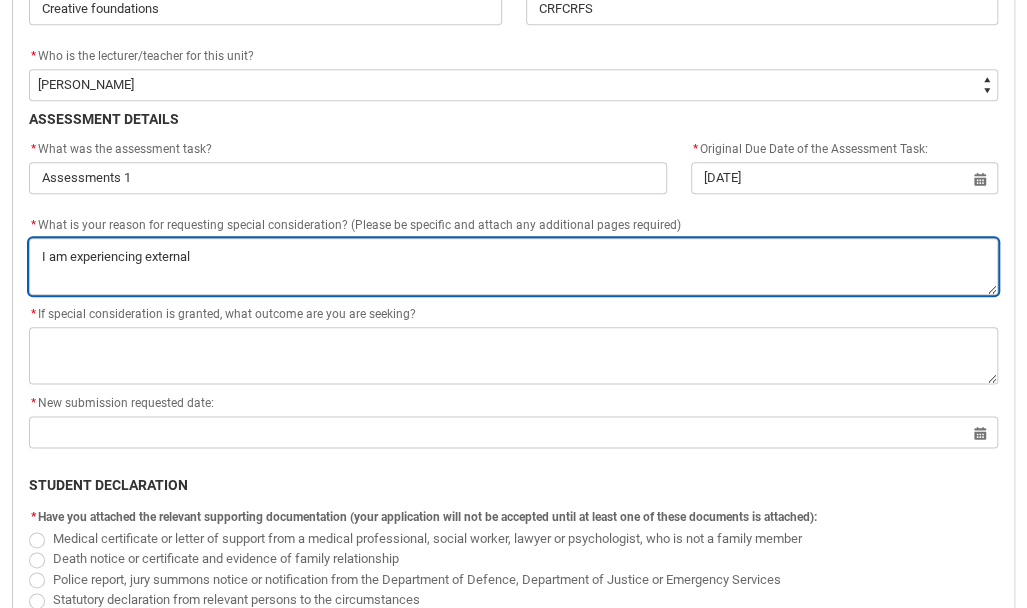 type on "I am experiencing external s" 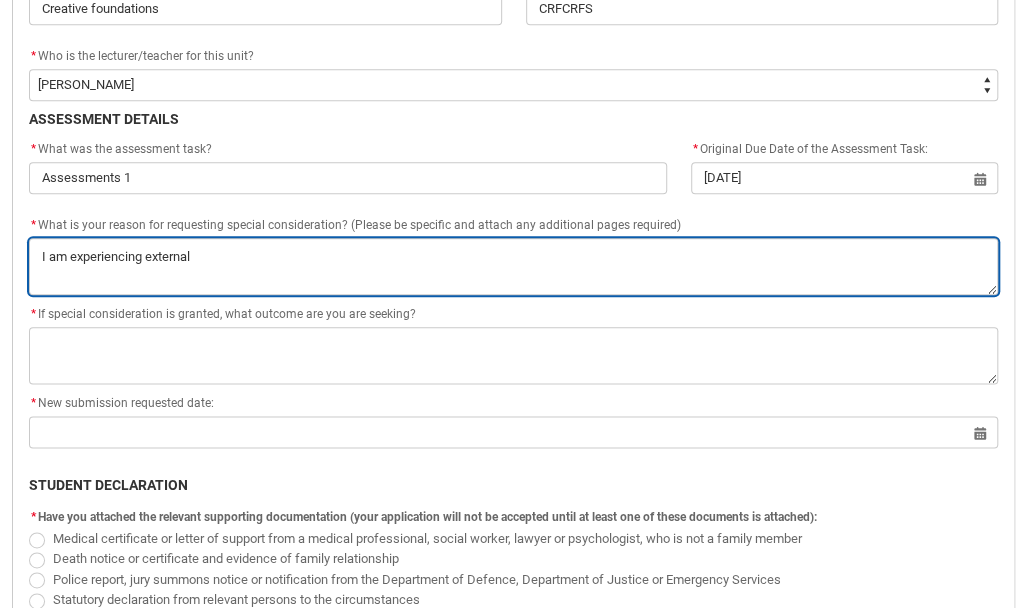 type on "I am experiencing external s" 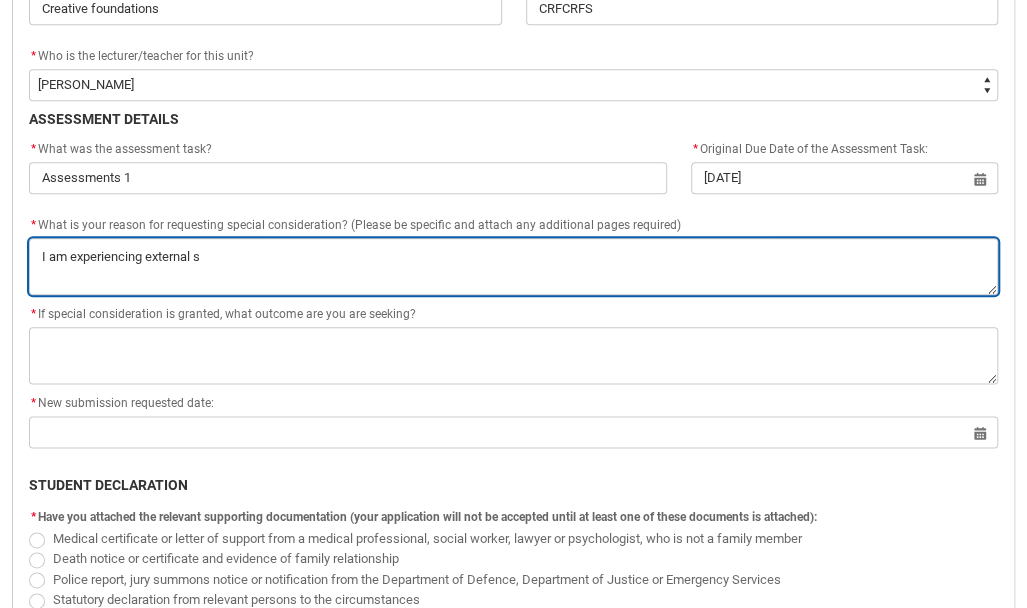 type on "I am experiencing external so" 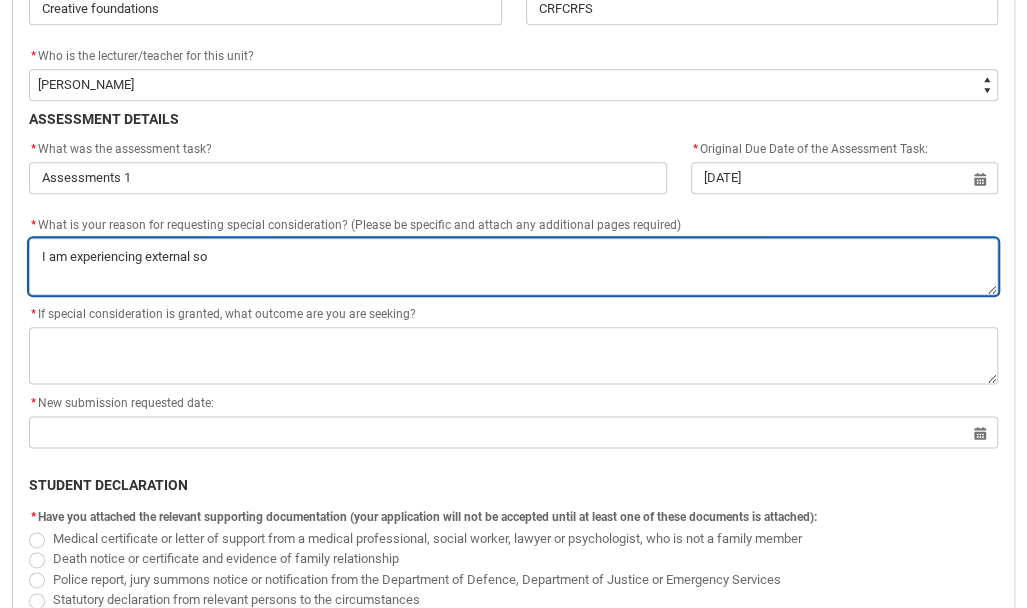 type on "I am experiencing external som" 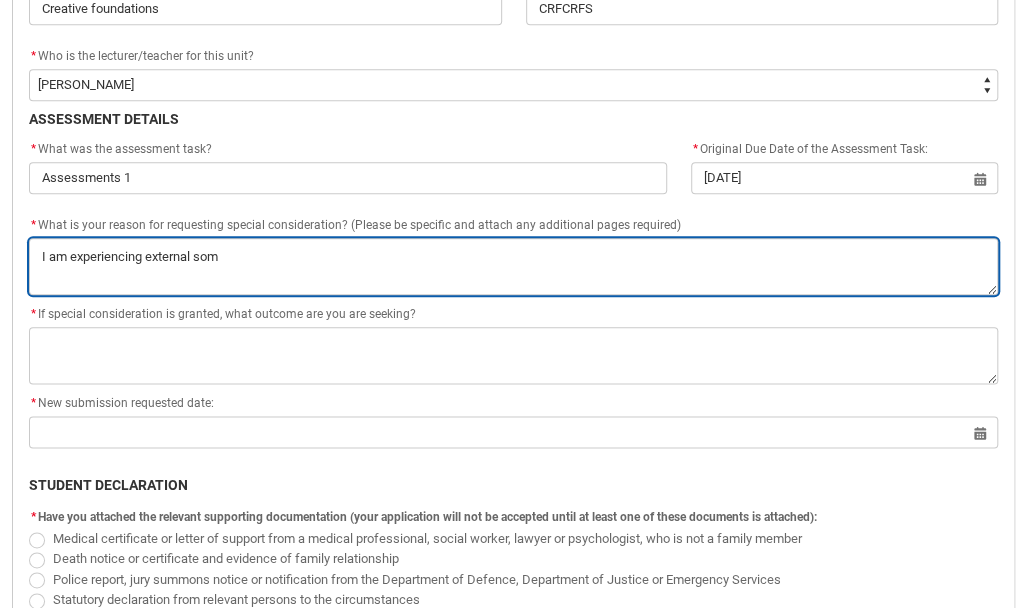 type on "I am experiencing external some" 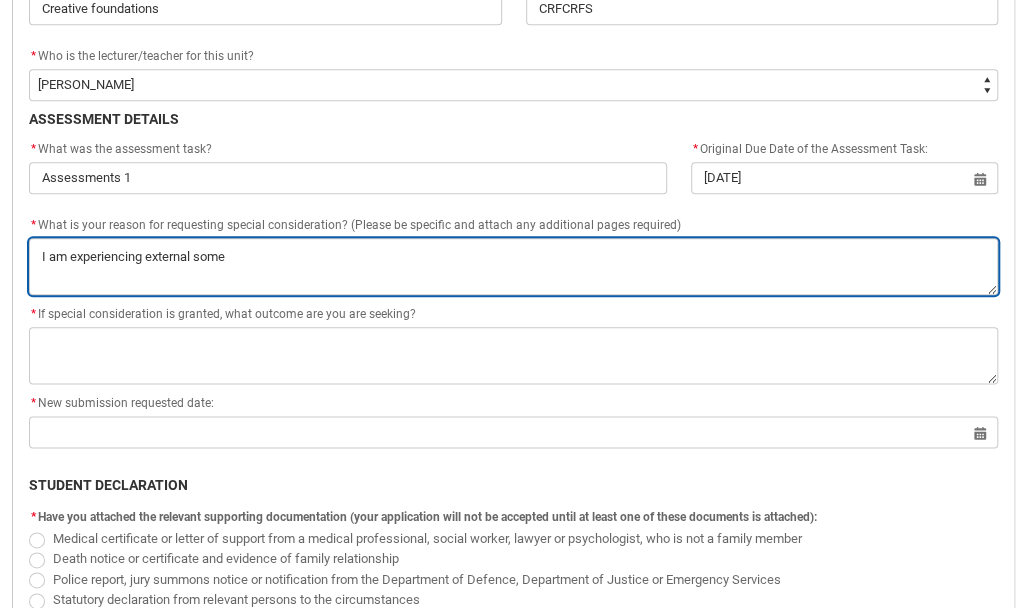 type on "I am experiencing external some" 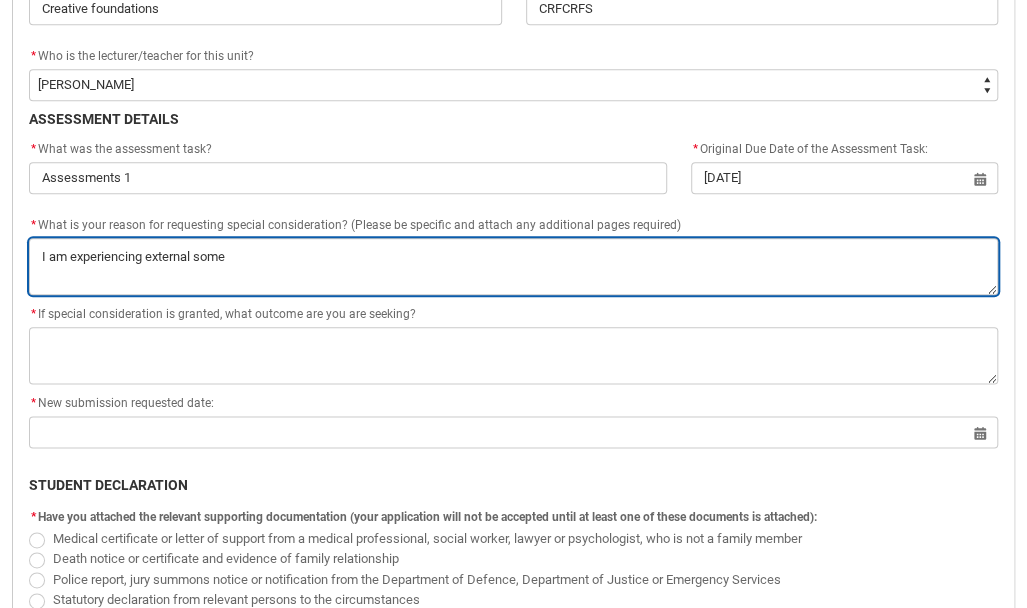 type on "I am experiencing external some c" 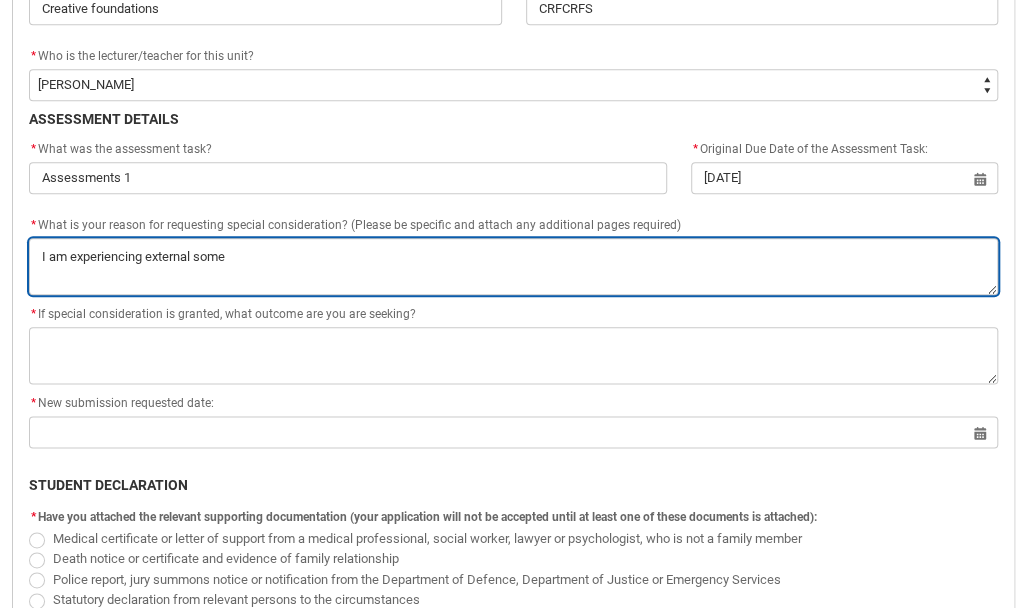 type on "I am experiencing external some c" 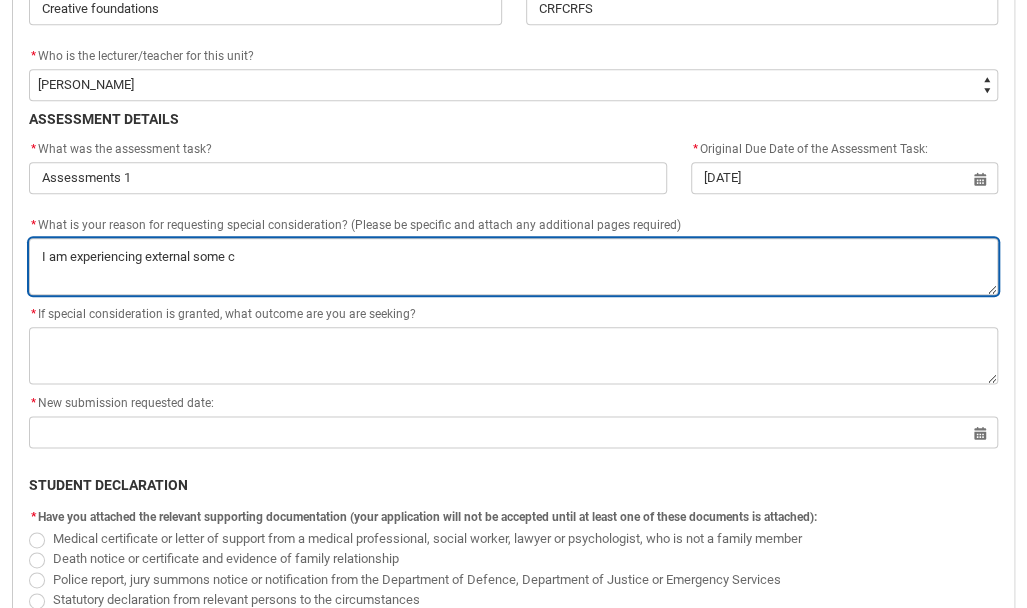 type on "I am experiencing external some ci" 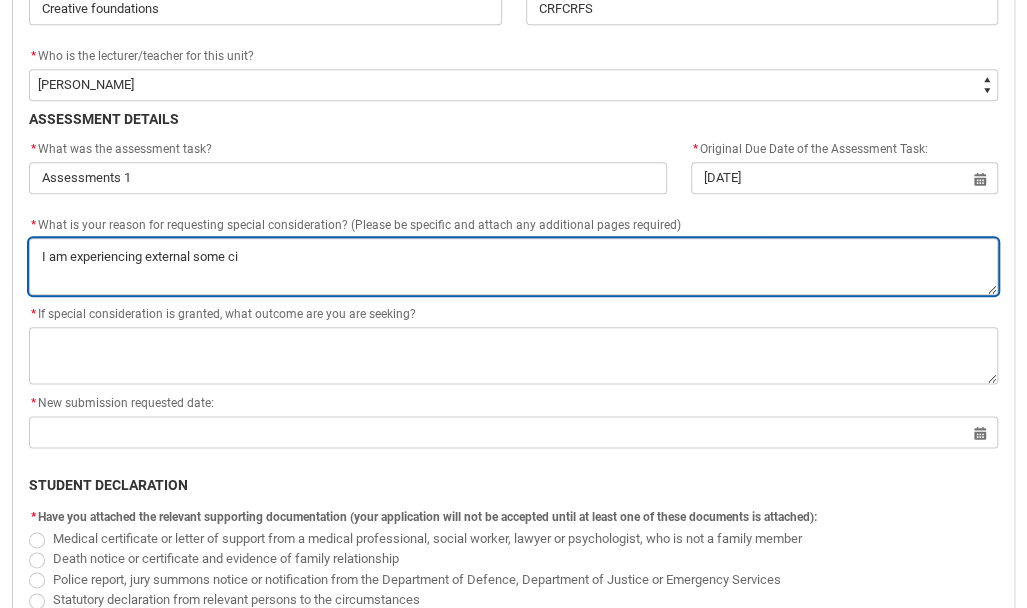 type on "I am experiencing external some cir" 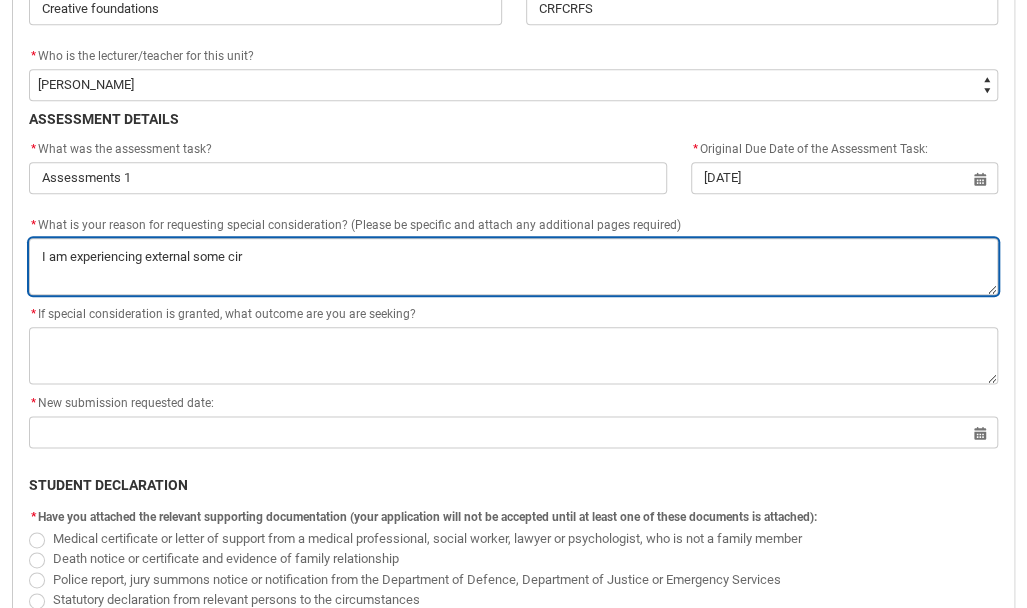 type on "I am experiencing external some circ" 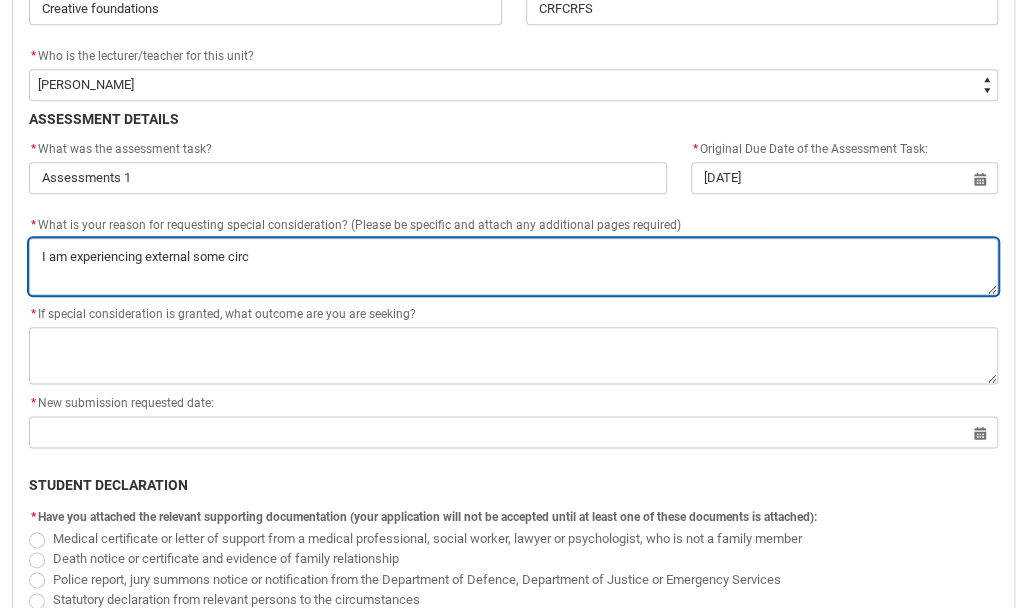 type on "I am experiencing external some circu" 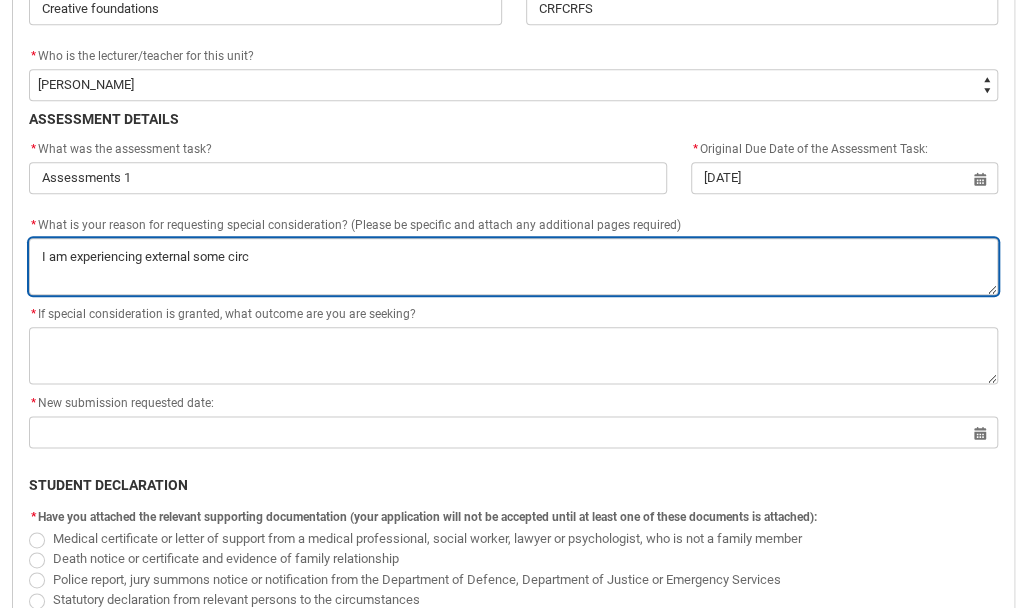 type on "I am experiencing external some circu" 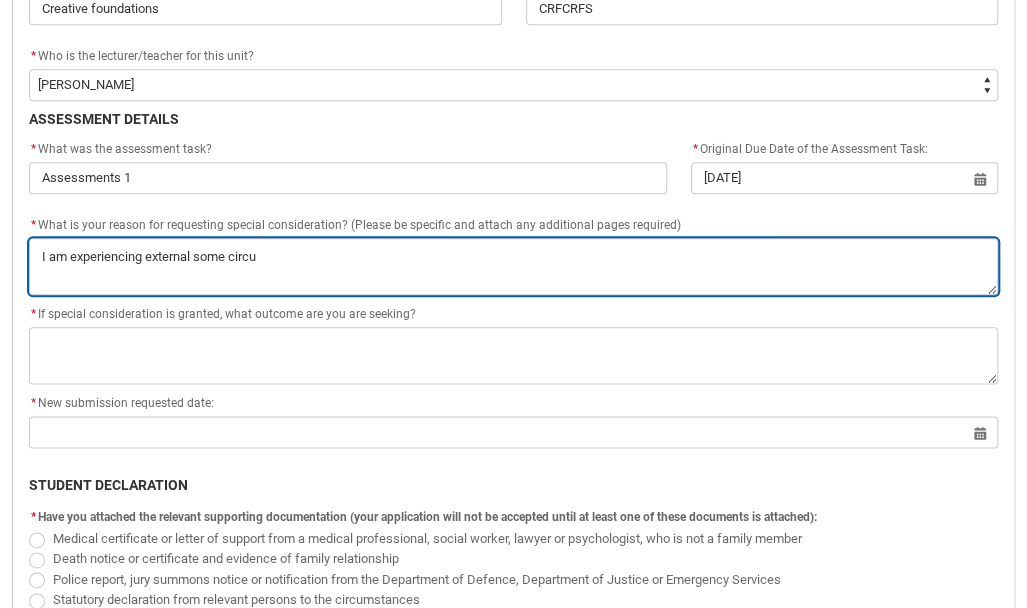 type on "I am experiencing external some circum" 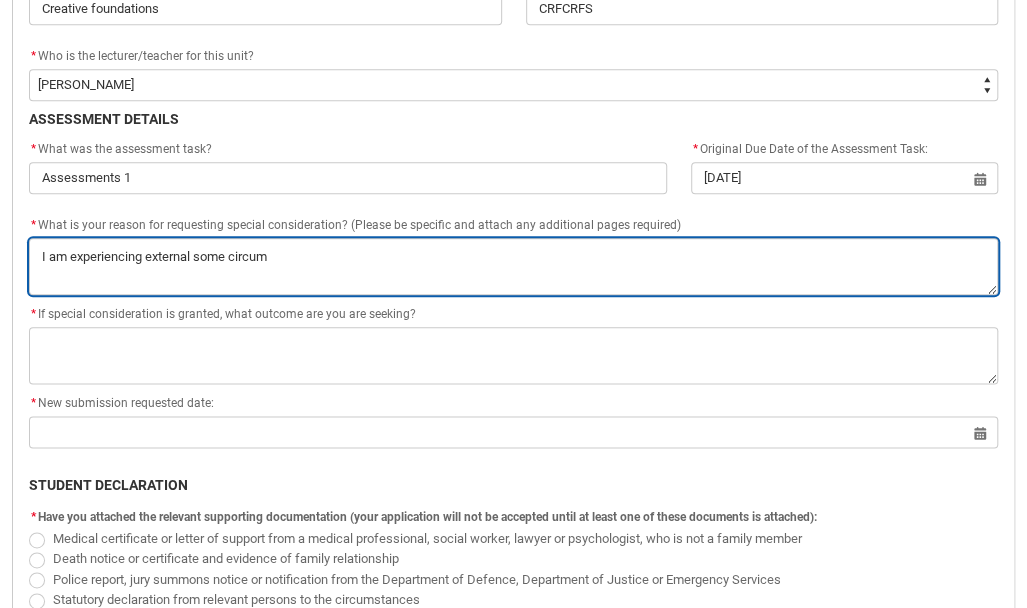 type on "I am experiencing external some circums" 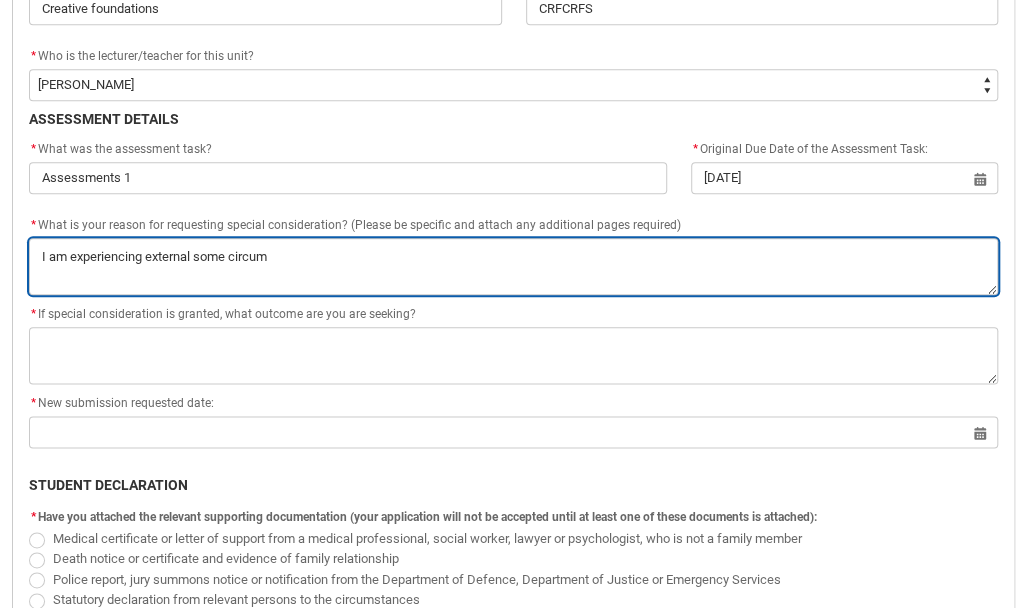 type on "I am experiencing external some circums" 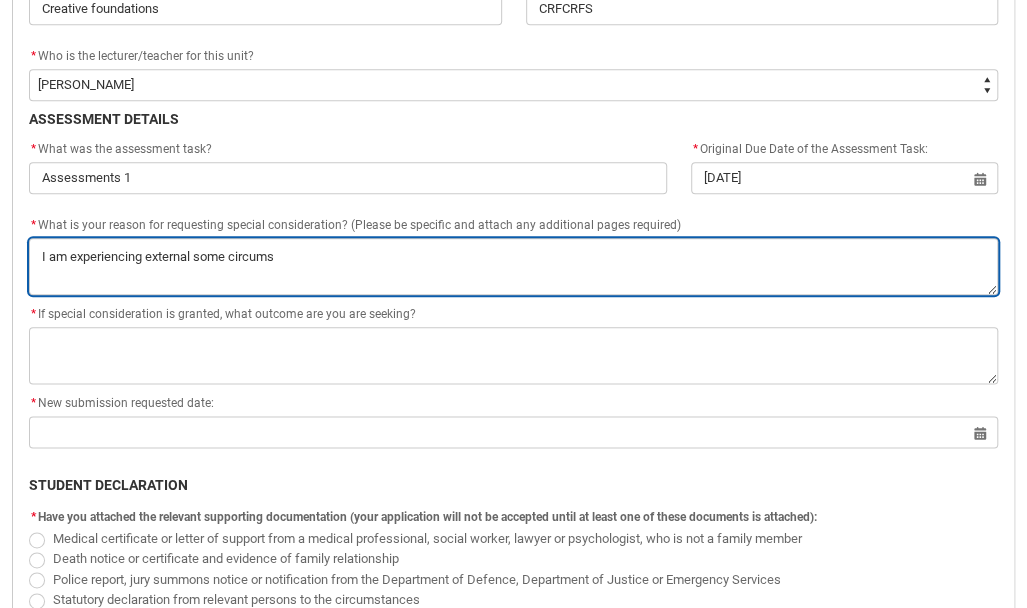 type on "I am experiencing external some circumst" 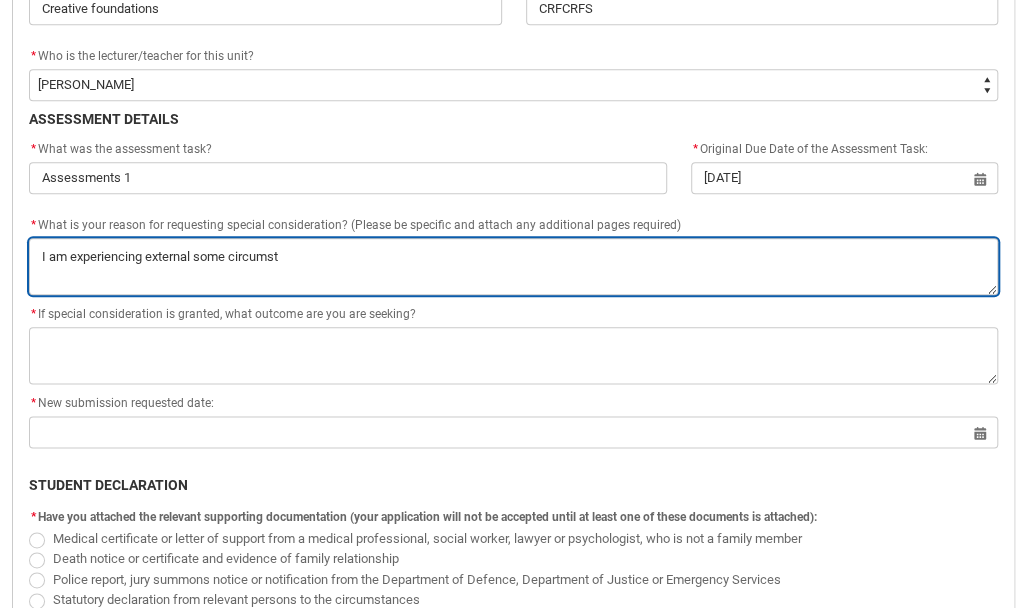type on "I am experiencing external some circumsta" 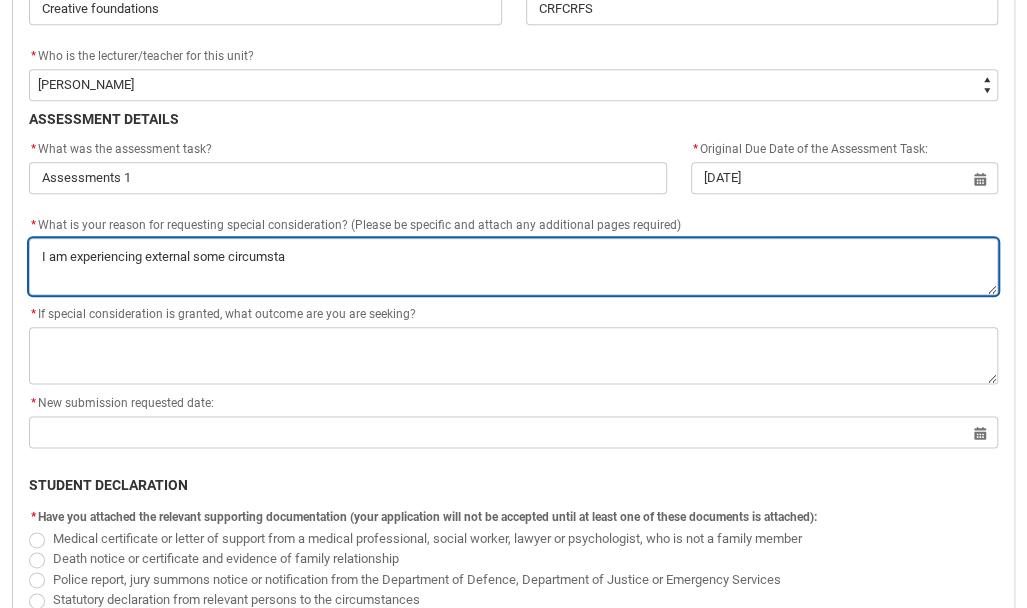 type on "I am experiencing external some circumstan" 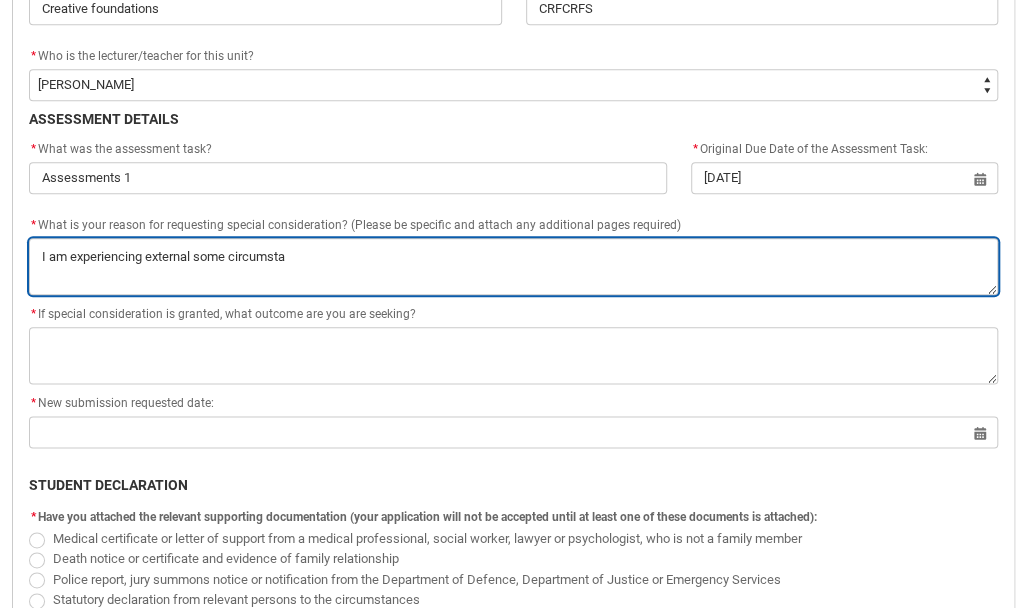 type on "I am experiencing external some circumstan" 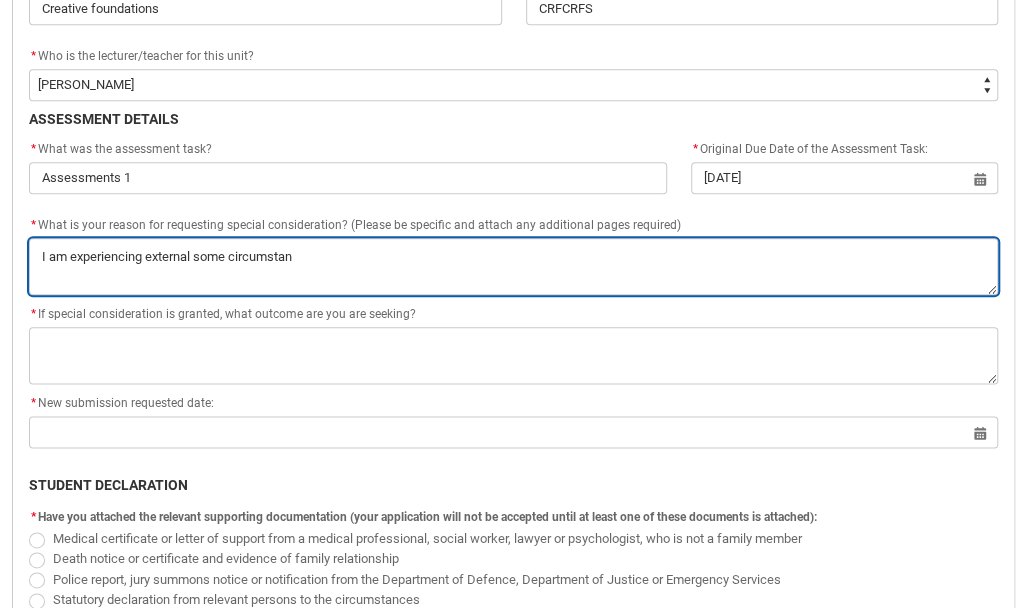 type on "I am experiencing external some circumstanc" 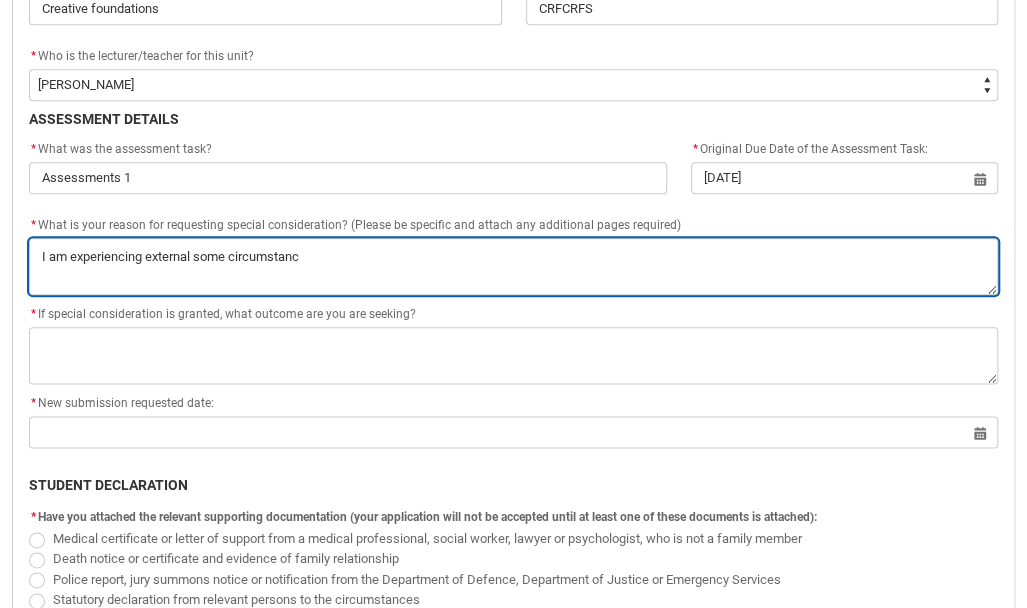 type on "I am experiencing external some circumstance" 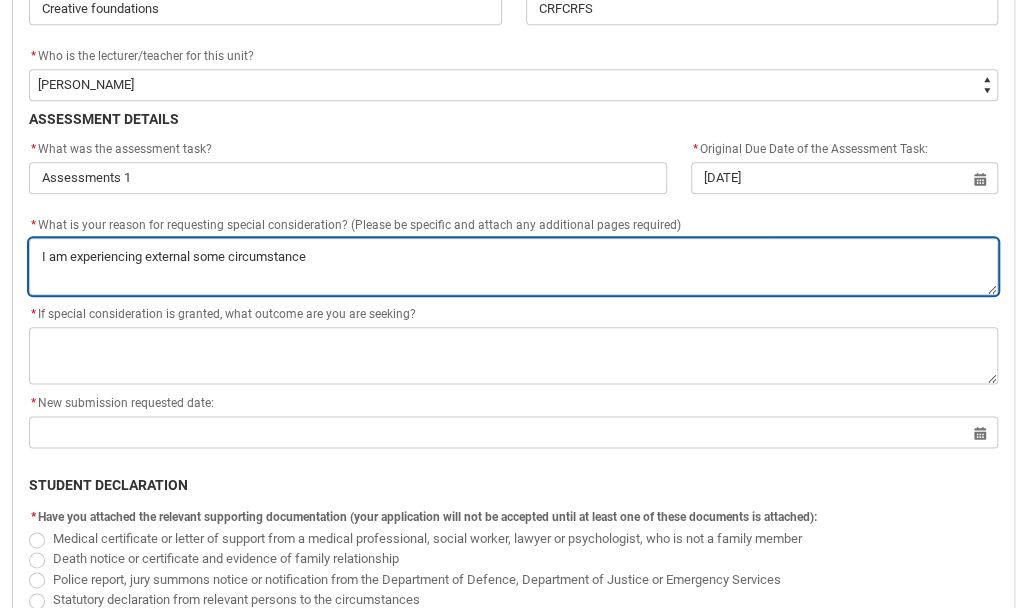 type on "I am experiencing external some circumstances" 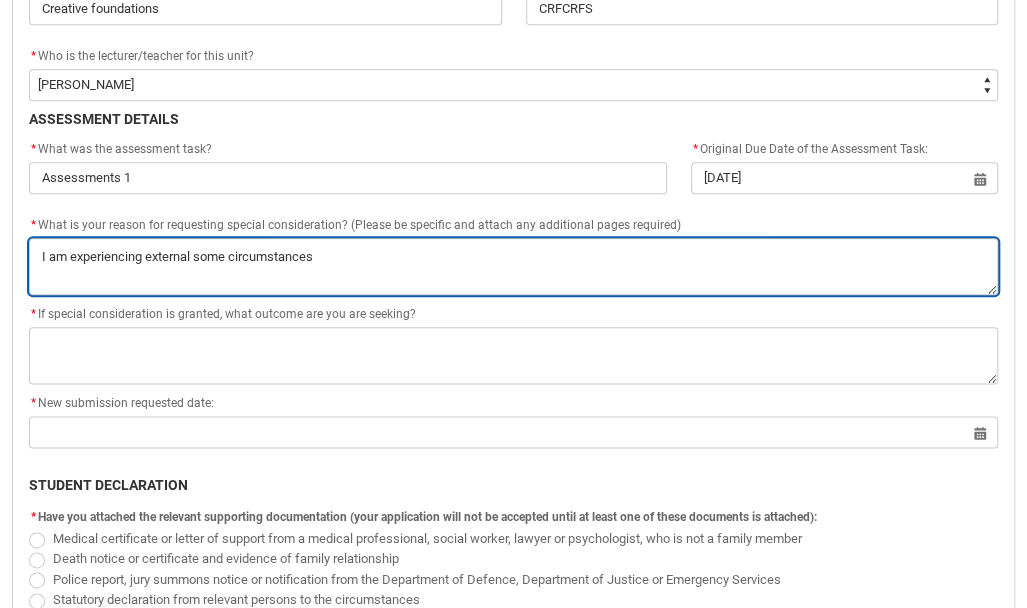 type on "I am experiencing external some circumstances" 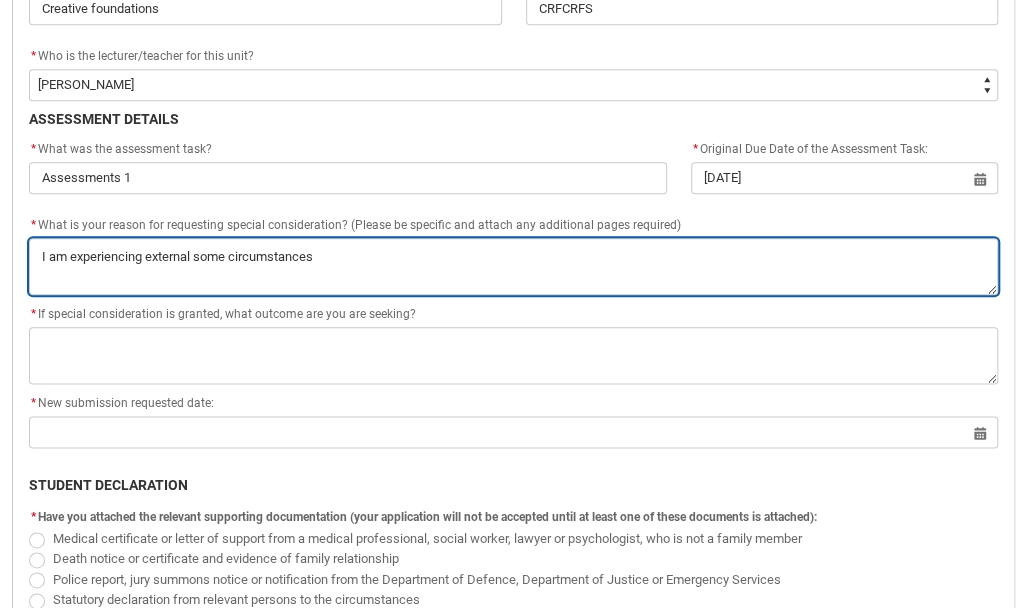 type on "I am experiencing external some circumstances" 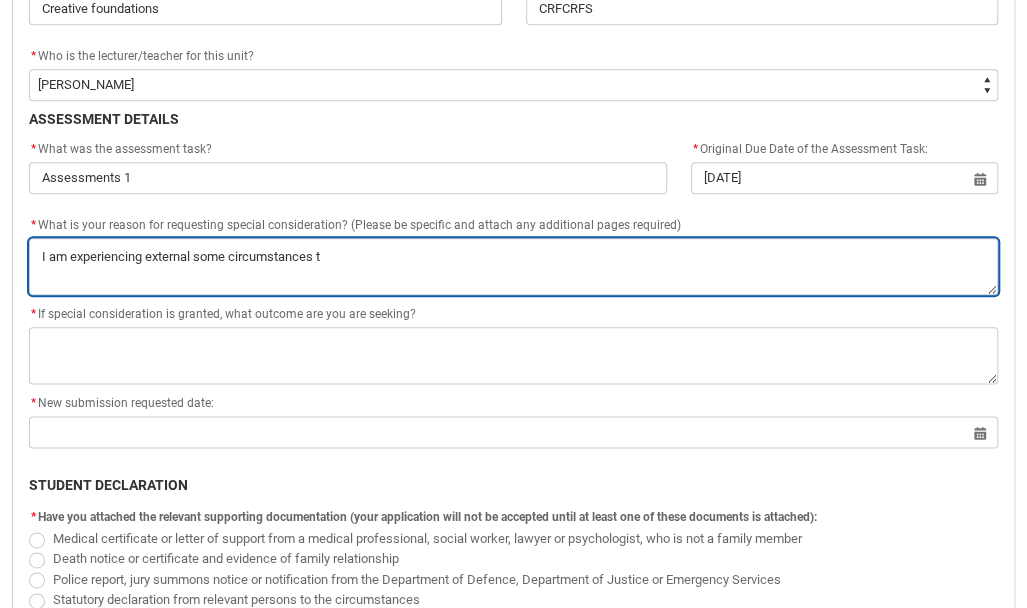 type on "I am experiencing external some circumstances th" 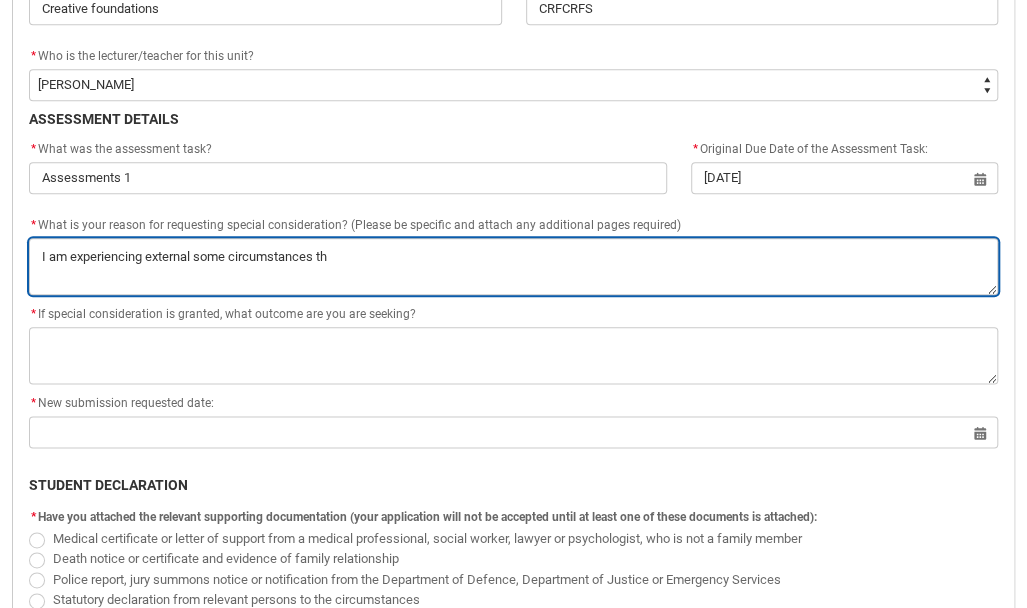 type on "I am experiencing external some circumstances tha" 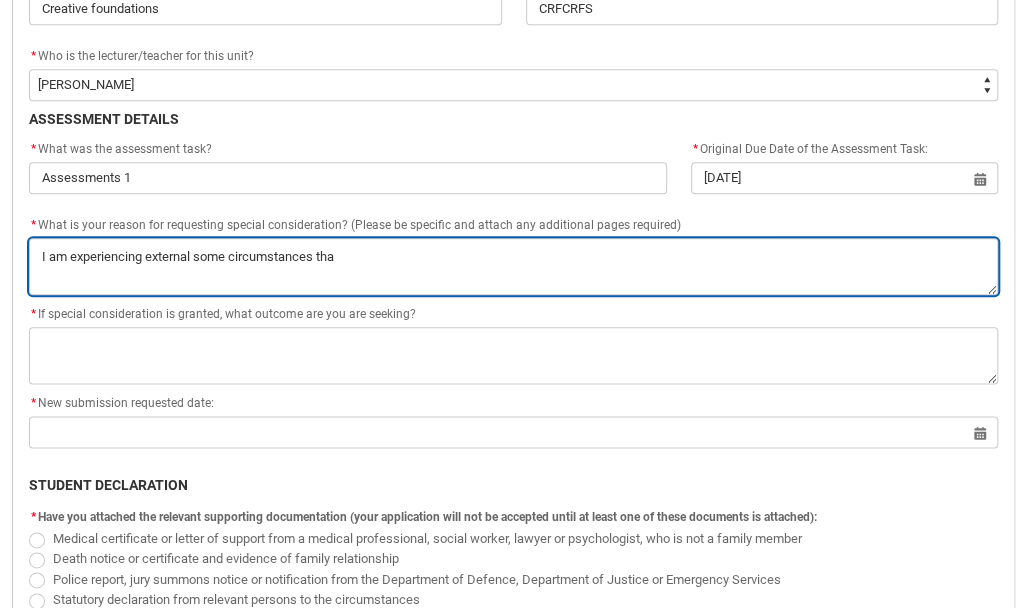 type on "I am experiencing external some circumstances that" 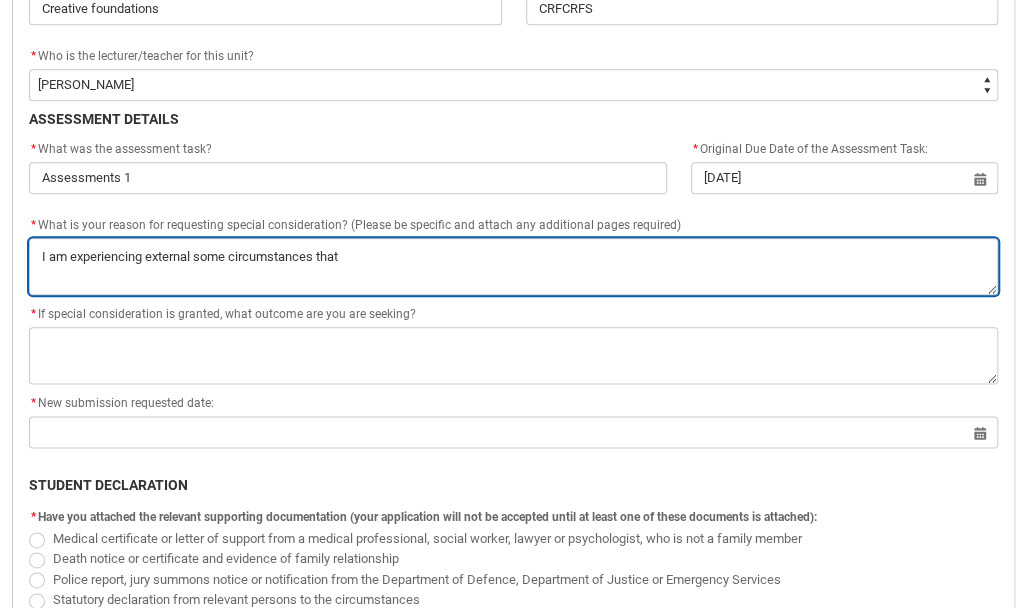 type on "I am experiencing external some circumstances that" 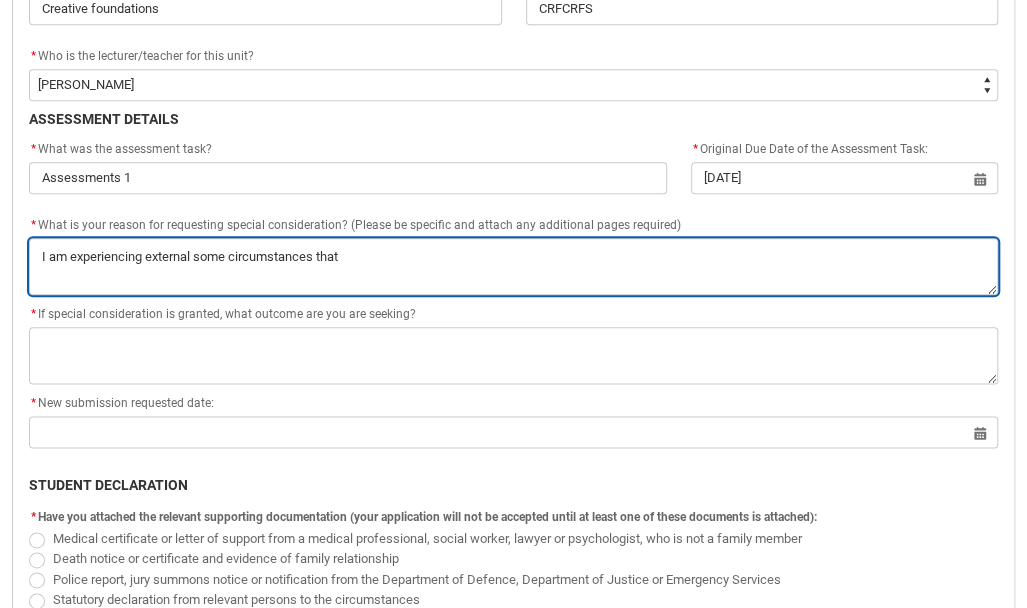 type on "I am experiencing external some circumstances that h" 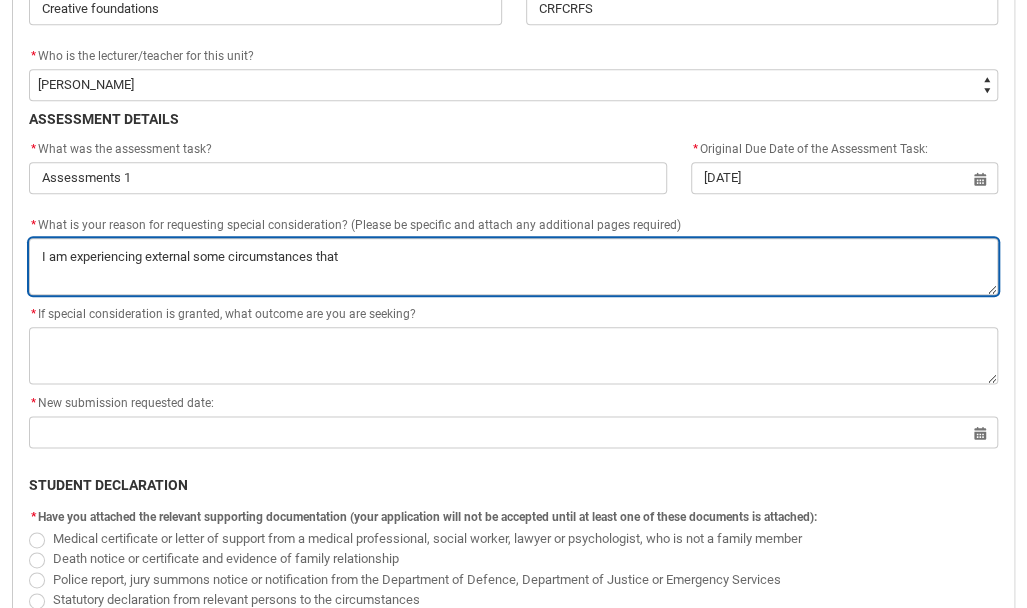 type on "I am experiencing external some circumstances that h" 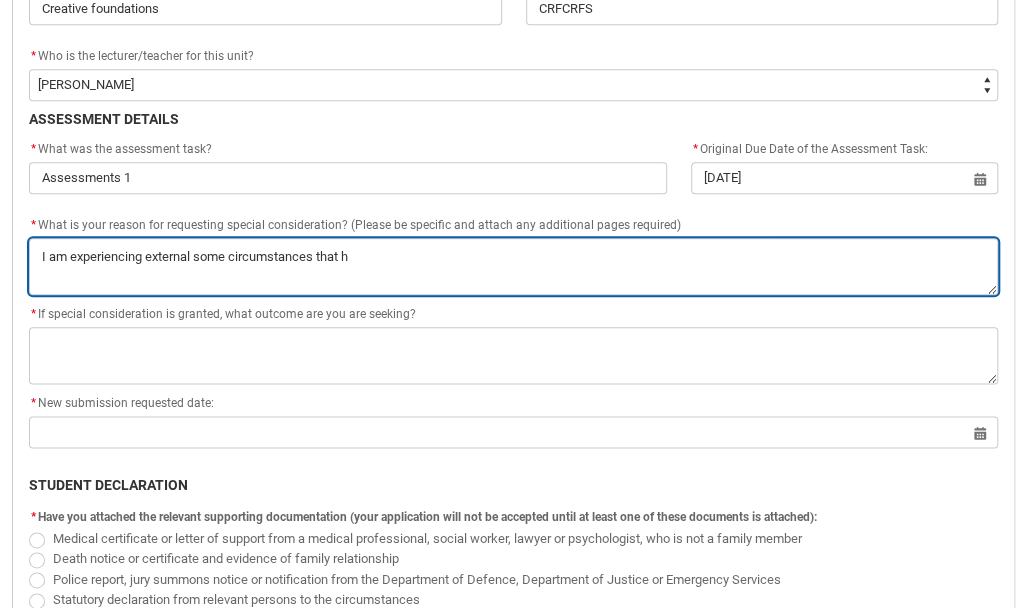 type on "I am experiencing external some circumstances that ha" 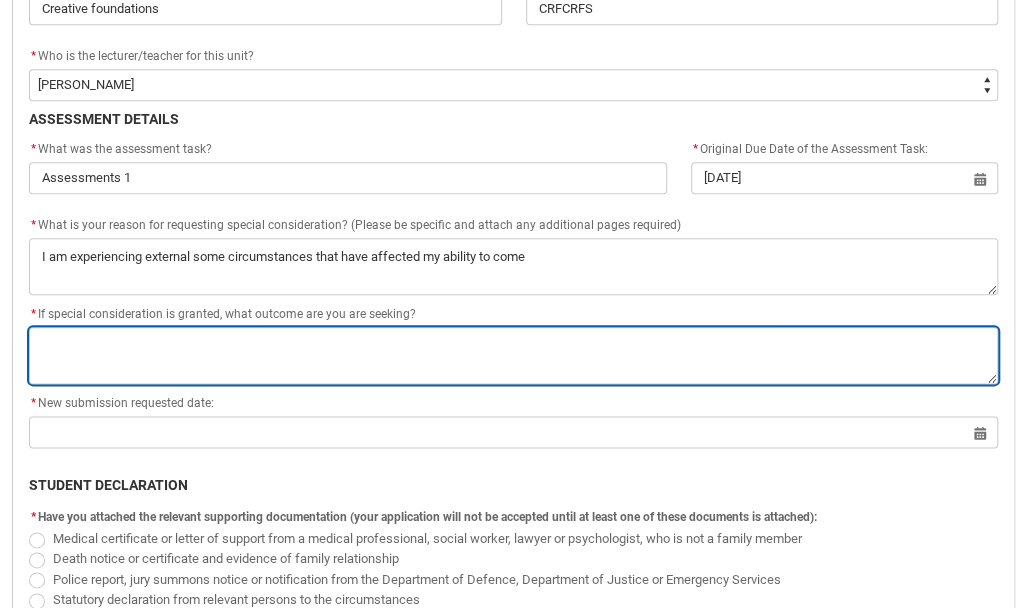 click on "*" at bounding box center (513, 355) 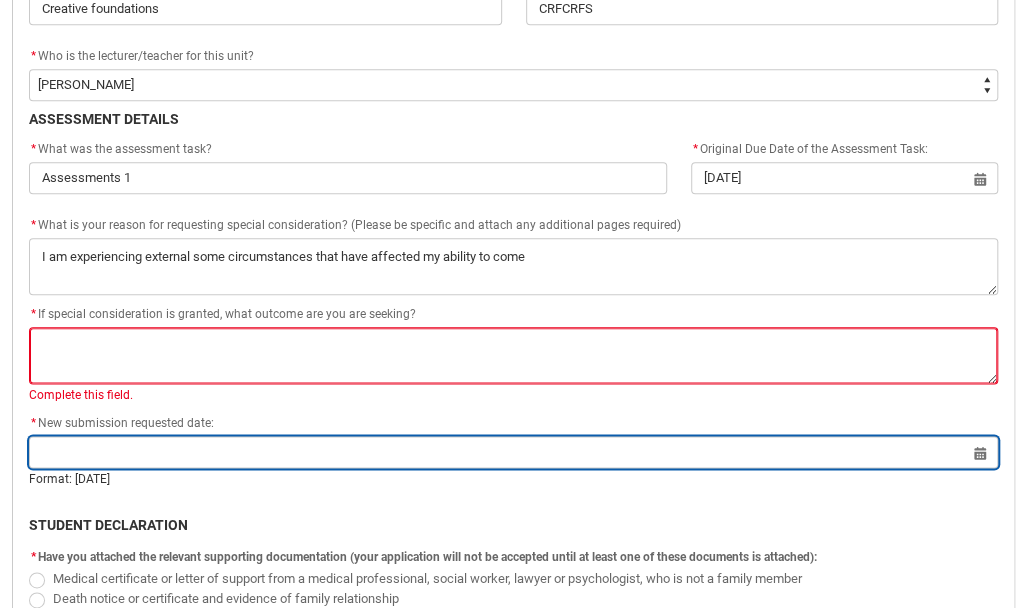 click on "* New submission requested date: Select a date for   Format: [DATE]" 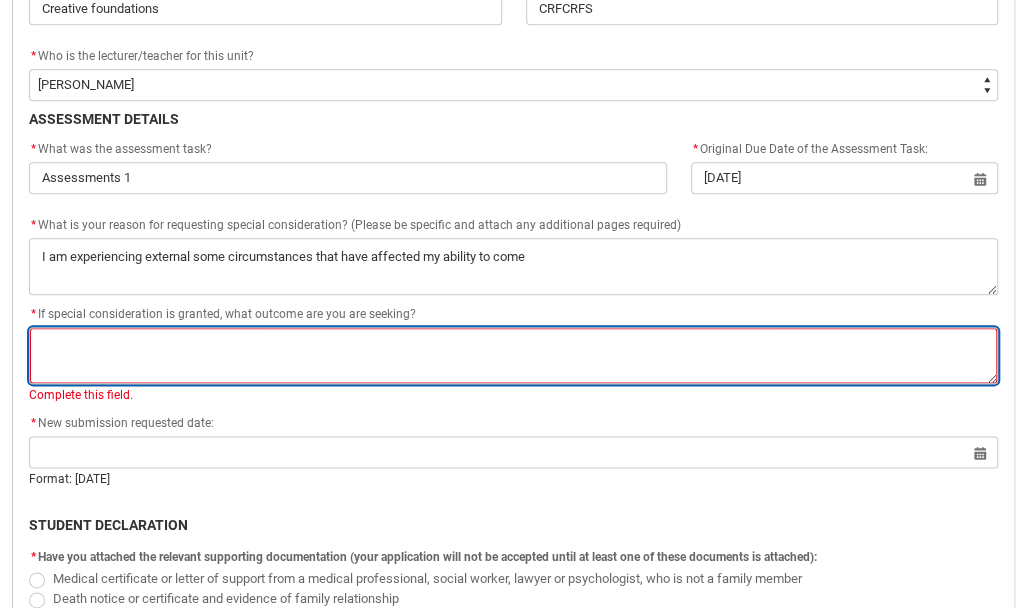 click on "*" at bounding box center [513, 355] 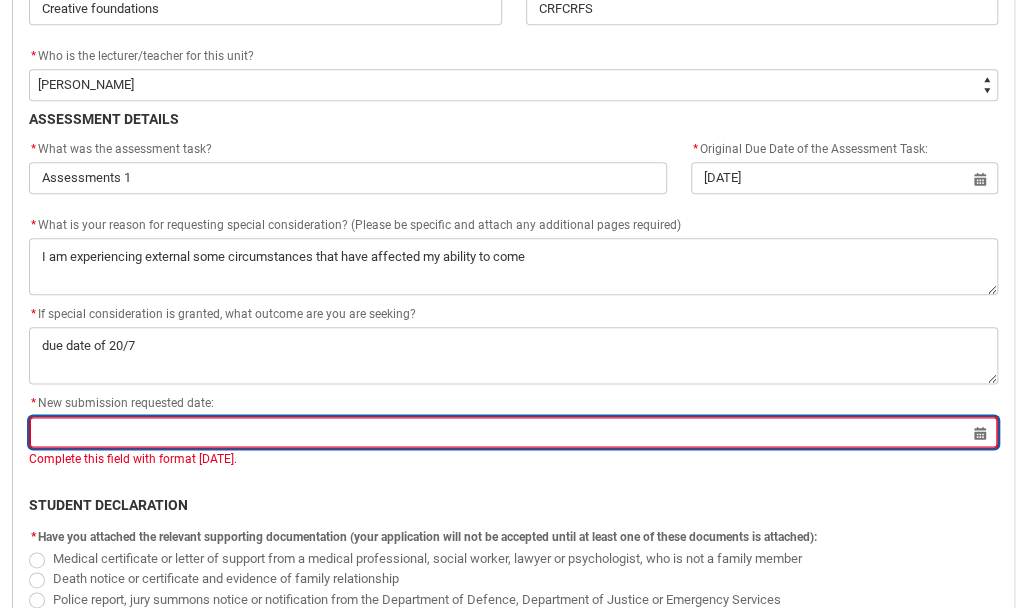 click at bounding box center [513, 432] 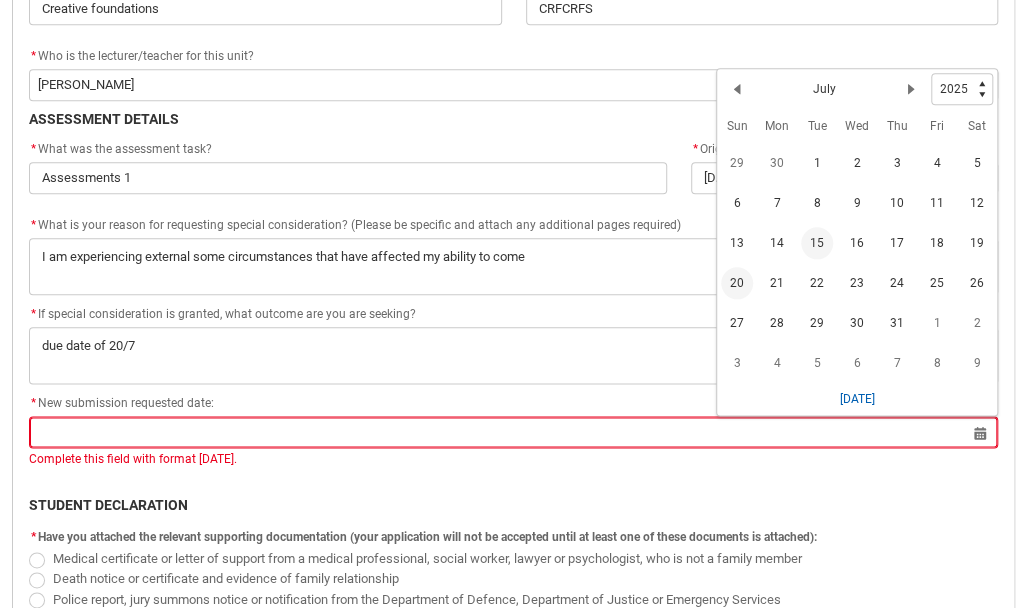 click on "20" 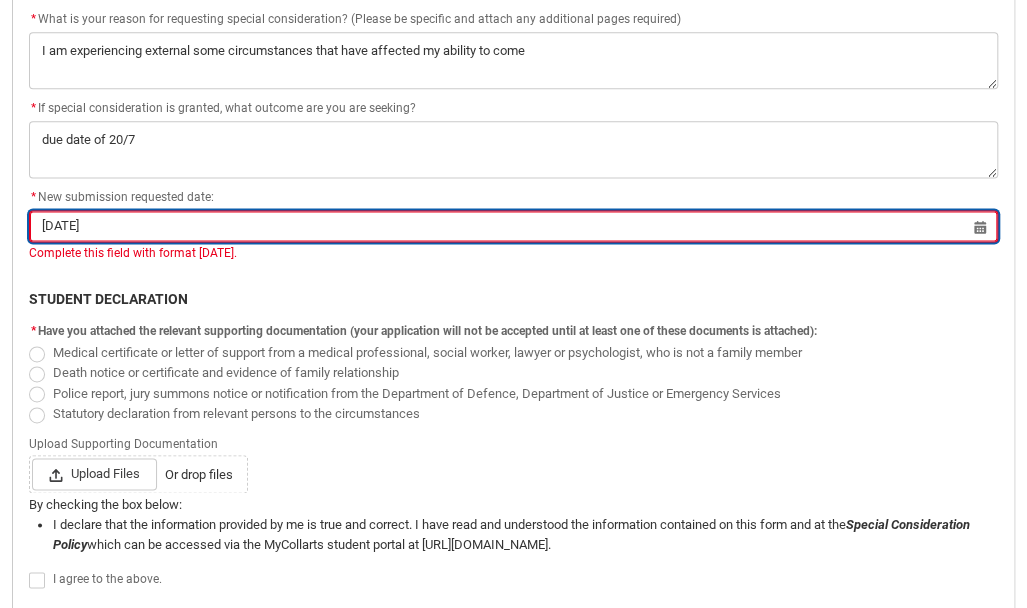 scroll, scrollTop: 1034, scrollLeft: 0, axis: vertical 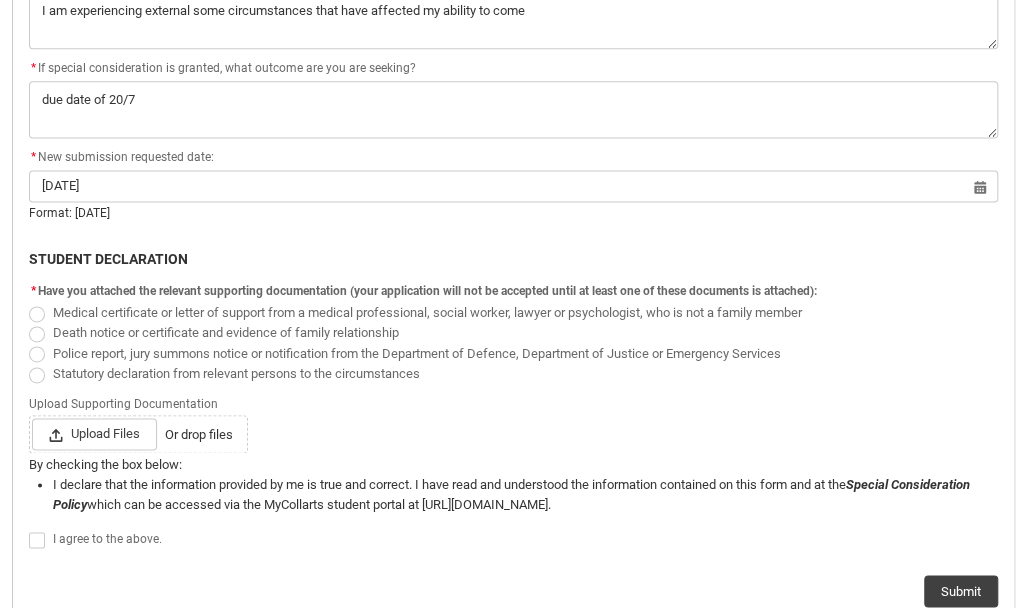click at bounding box center [37, 375] 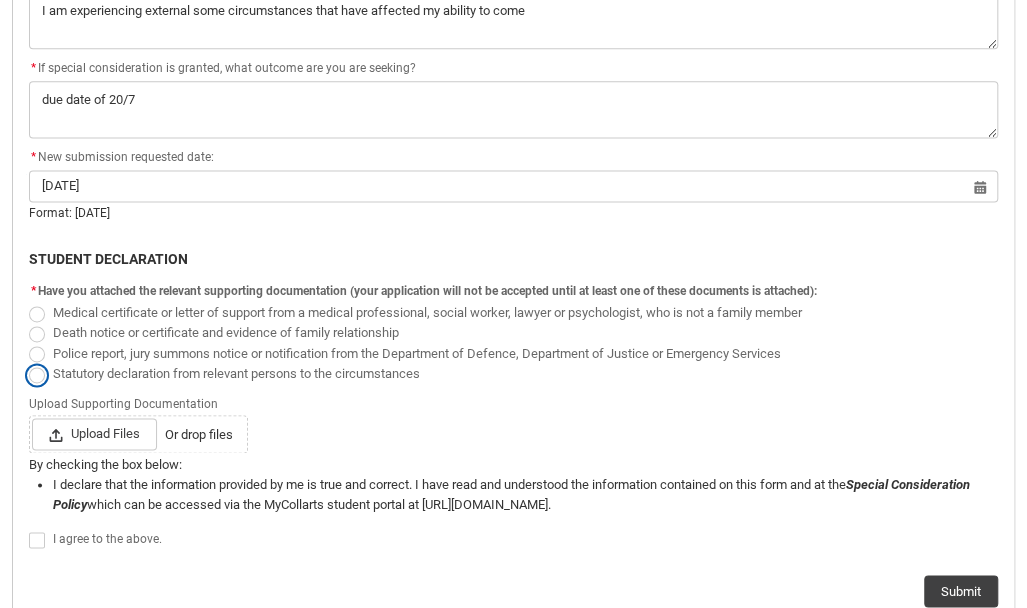 click on "Statutory declaration from relevant persons to the circumstances" at bounding box center (28, 362) 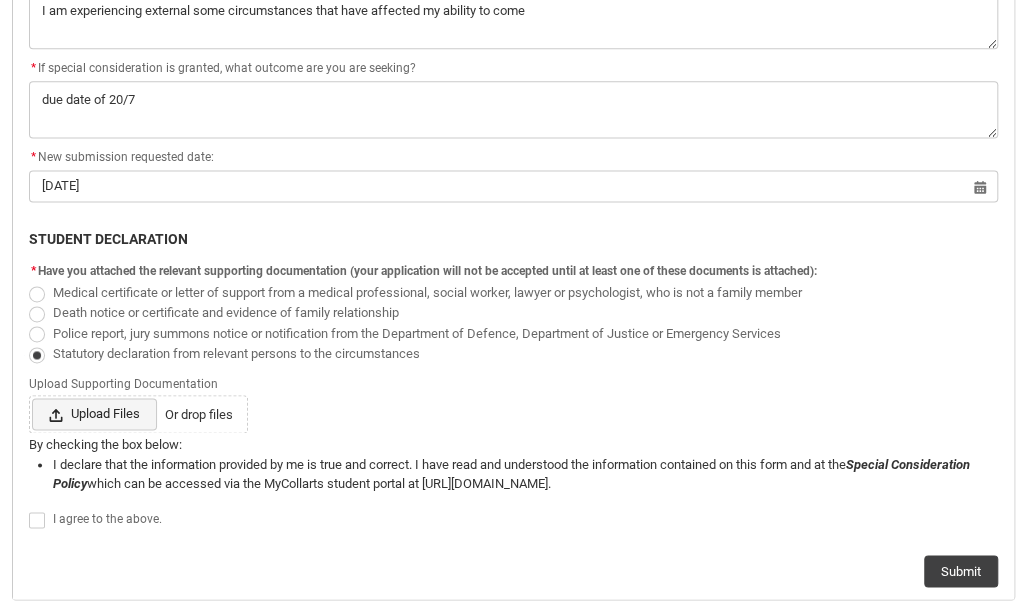 click on "Upload Files" at bounding box center (94, 414) 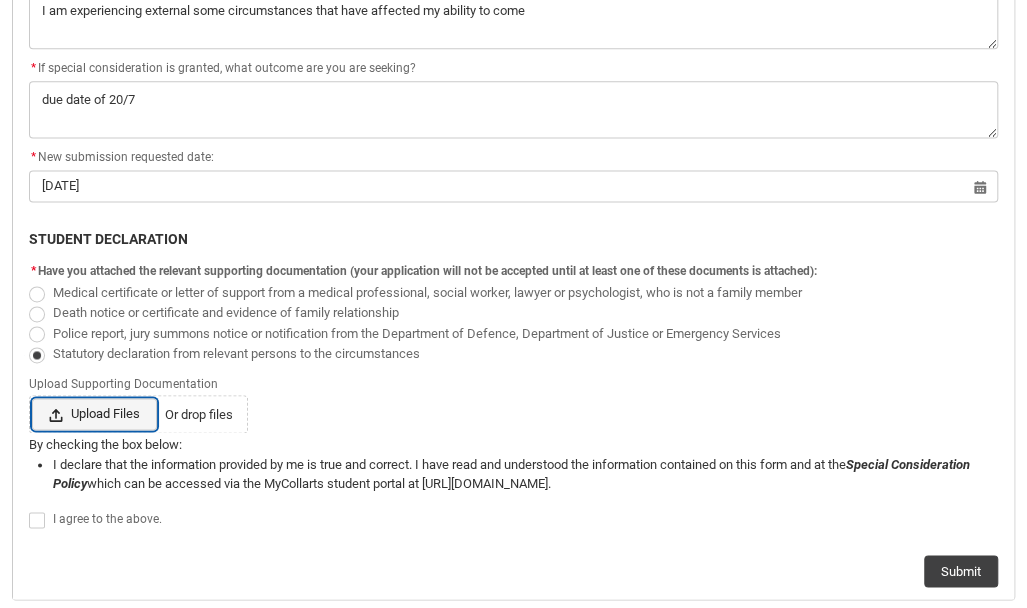 click on "Upload Files Or drop files" at bounding box center [31, 397] 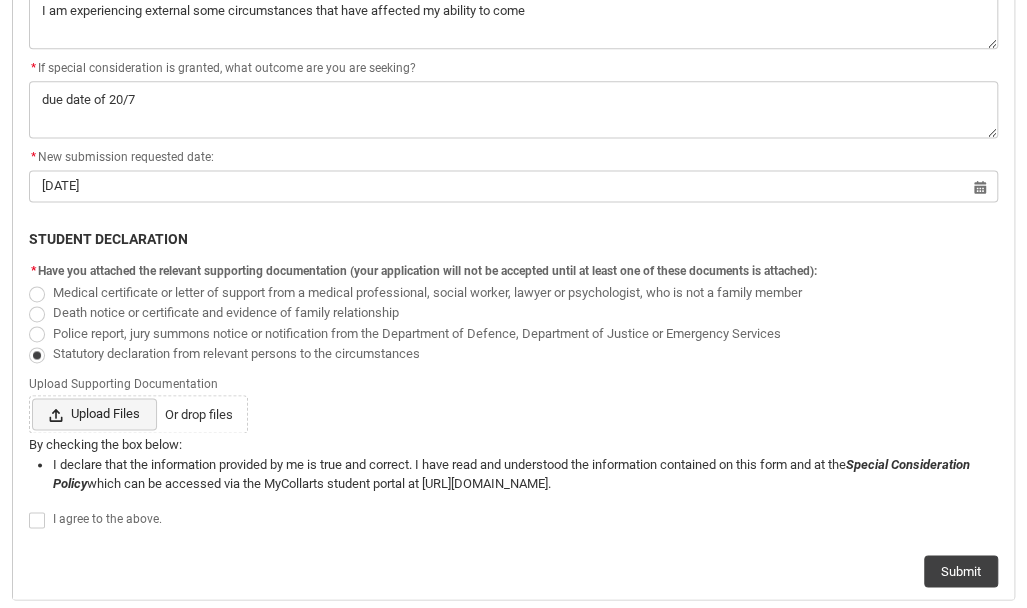 click on "Upload Files" at bounding box center [94, 414] 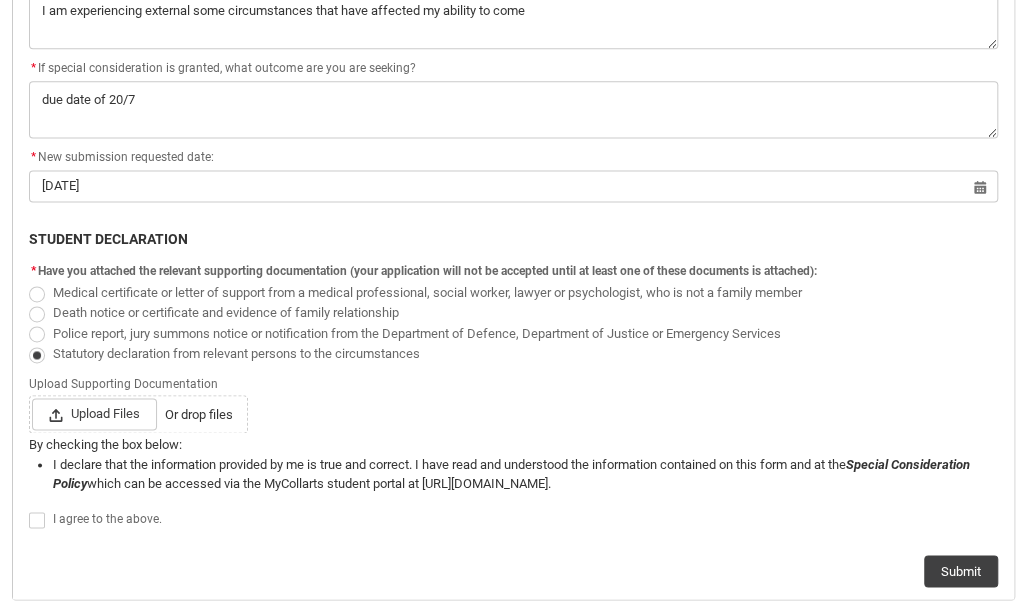 click on "Or drop files" at bounding box center (199, 415) 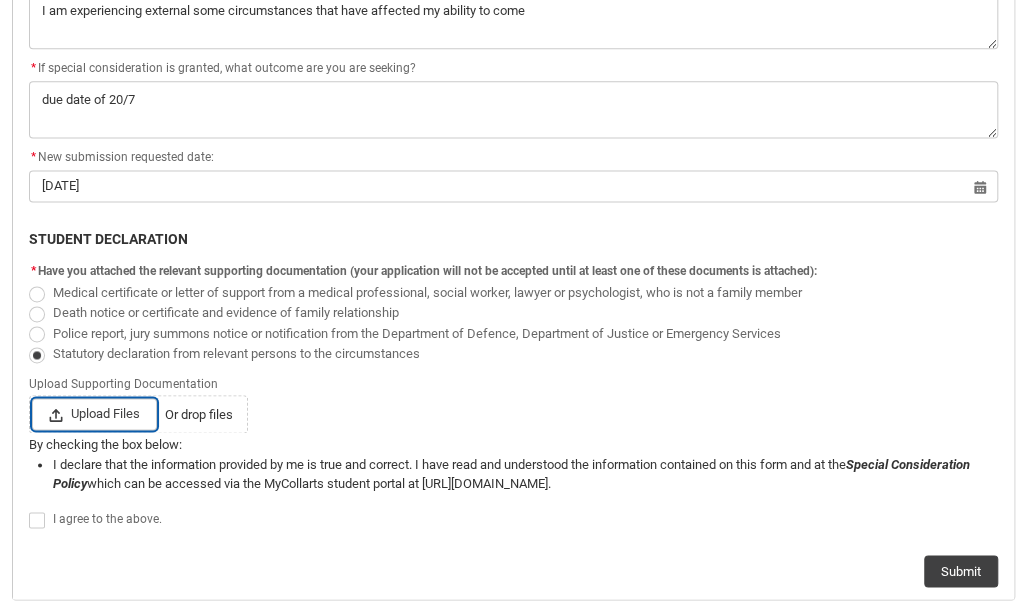 click on "Upload Files Or drop files" at bounding box center (31, 397) 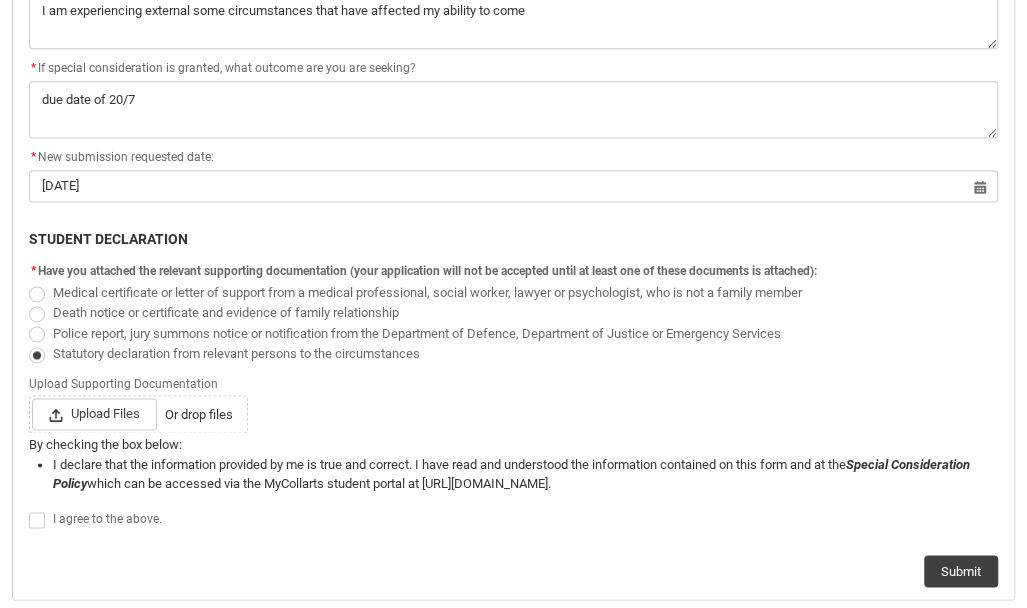 click on "Upload Supporting Documentation" at bounding box center [127, 382] 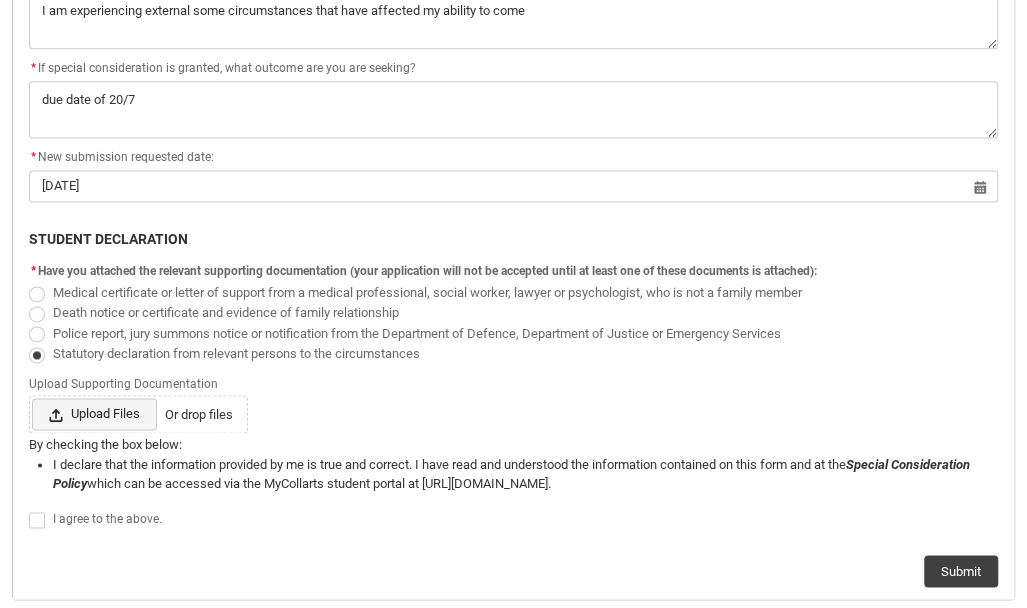 click on "Upload Files" at bounding box center (94, 414) 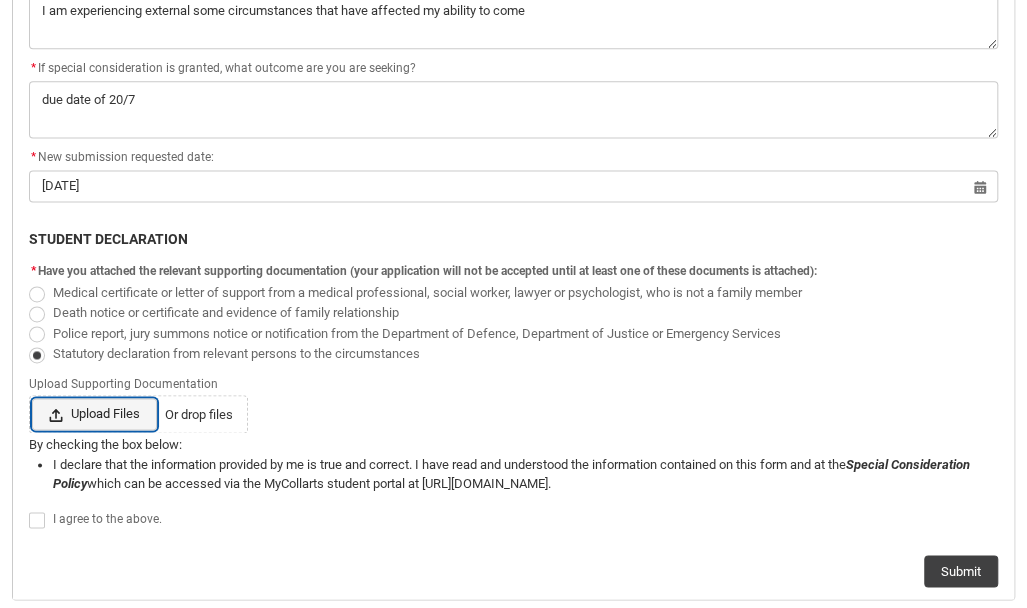 click on "Upload Files Or drop files" at bounding box center [31, 397] 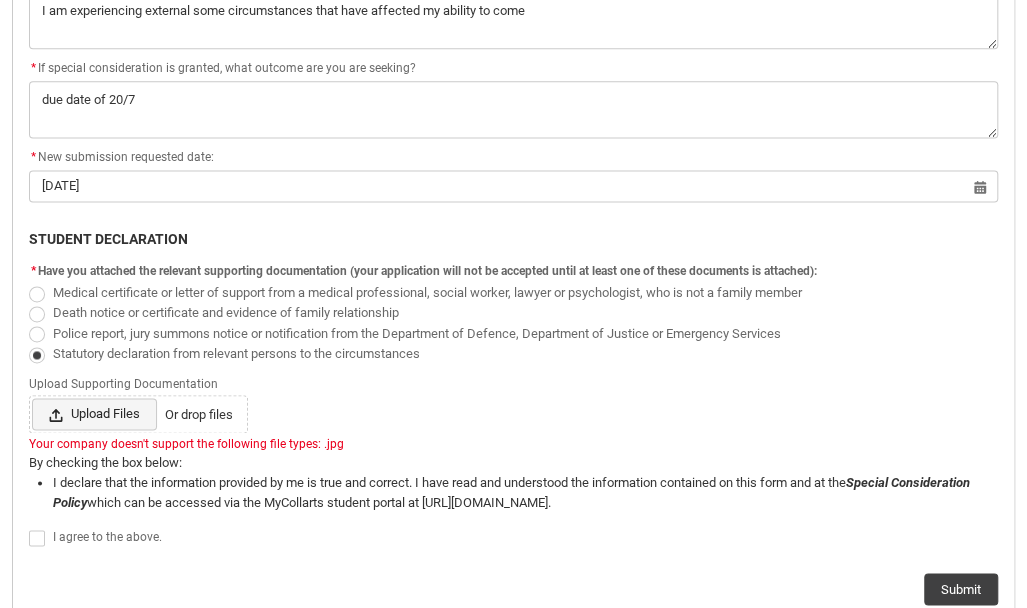 click on "Upload Files" at bounding box center (94, 414) 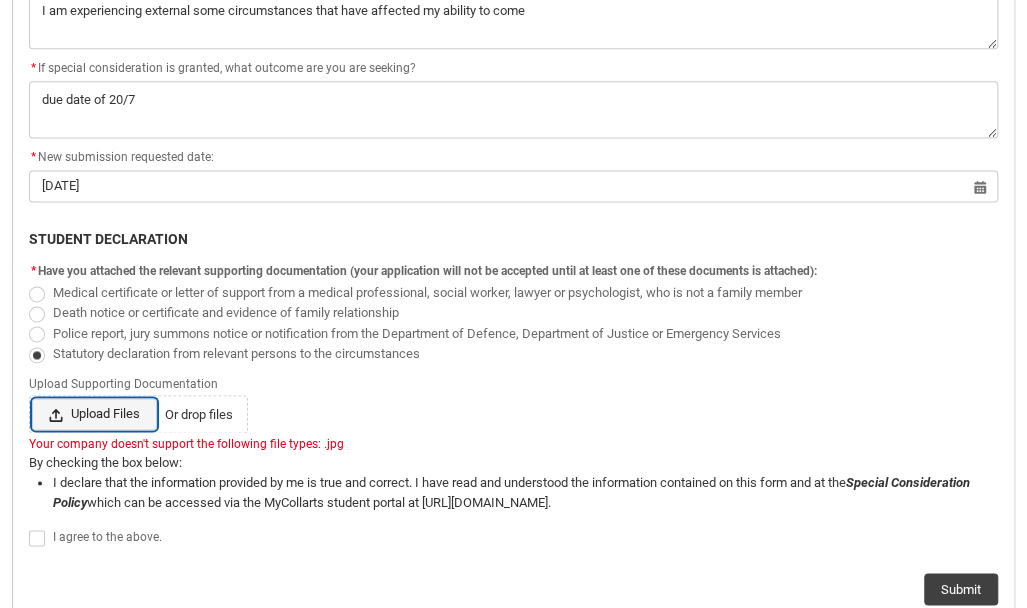 click on "Upload Files Or drop files" at bounding box center (31, 397) 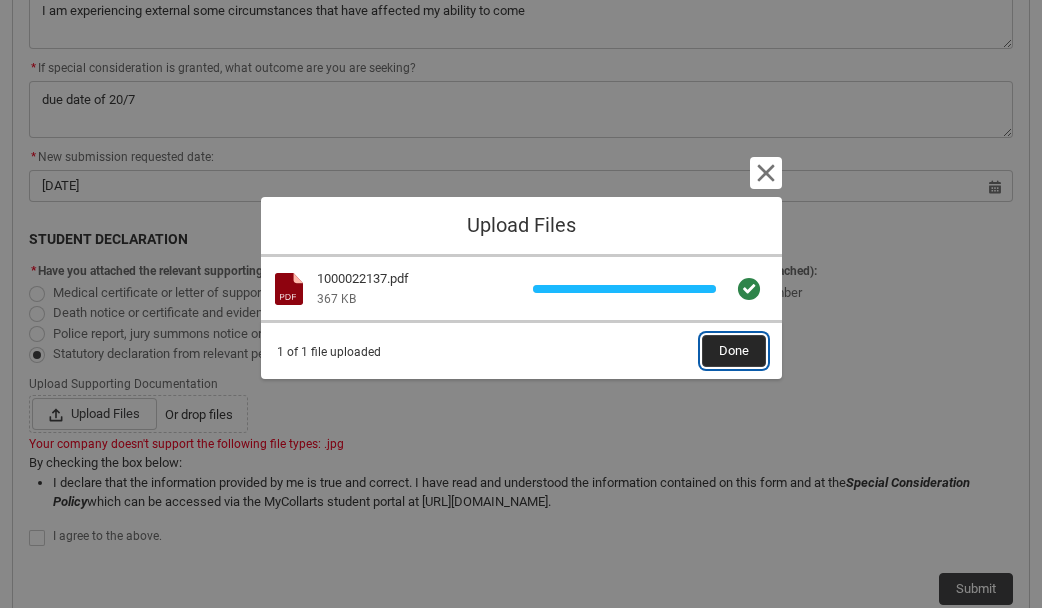 click on "Done" at bounding box center (734, 351) 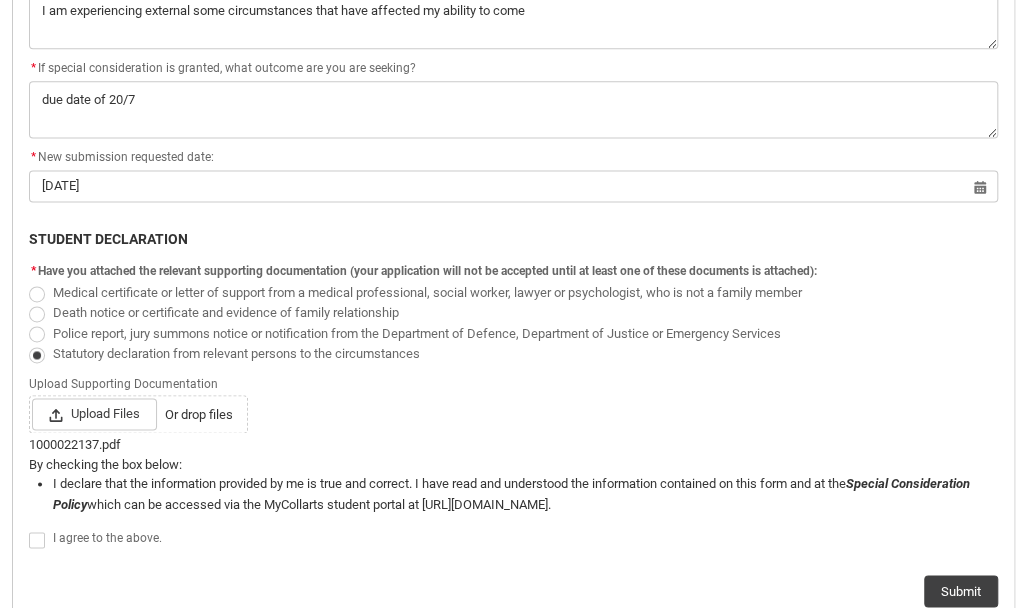 click 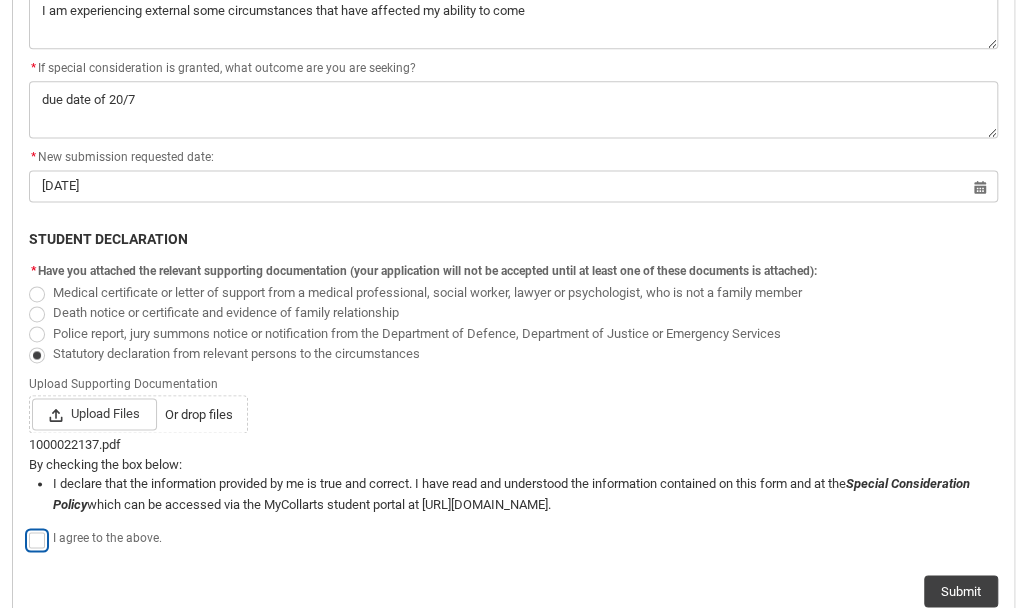click at bounding box center [28, 528] 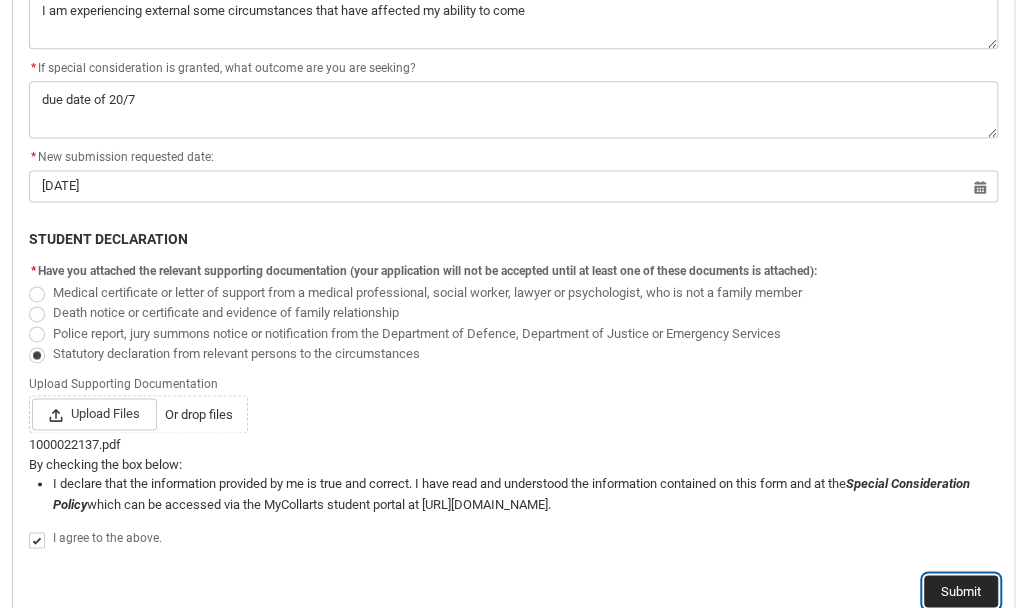 click on "Submit" 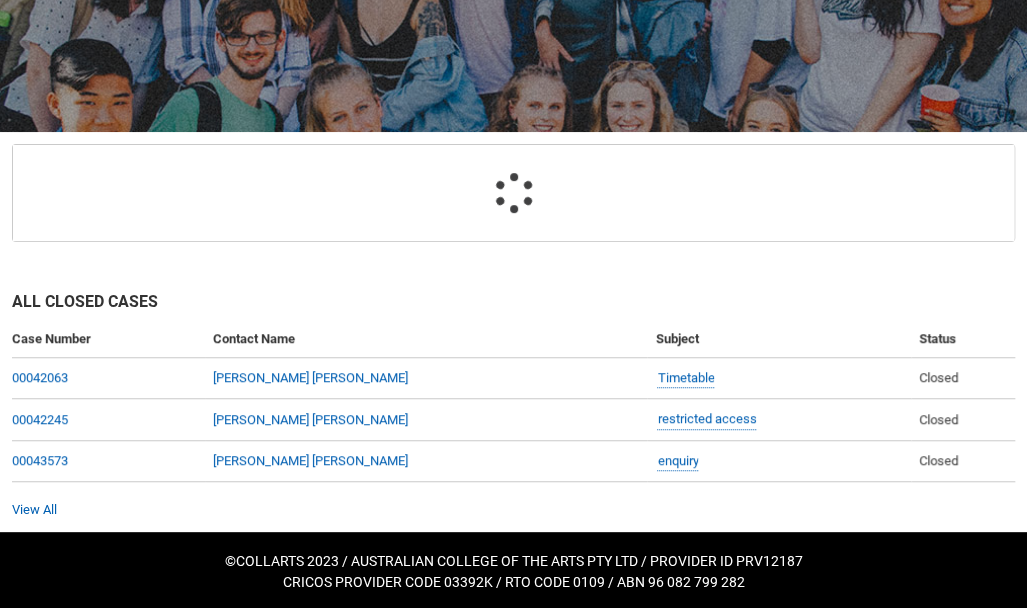 scroll, scrollTop: 212, scrollLeft: 0, axis: vertical 